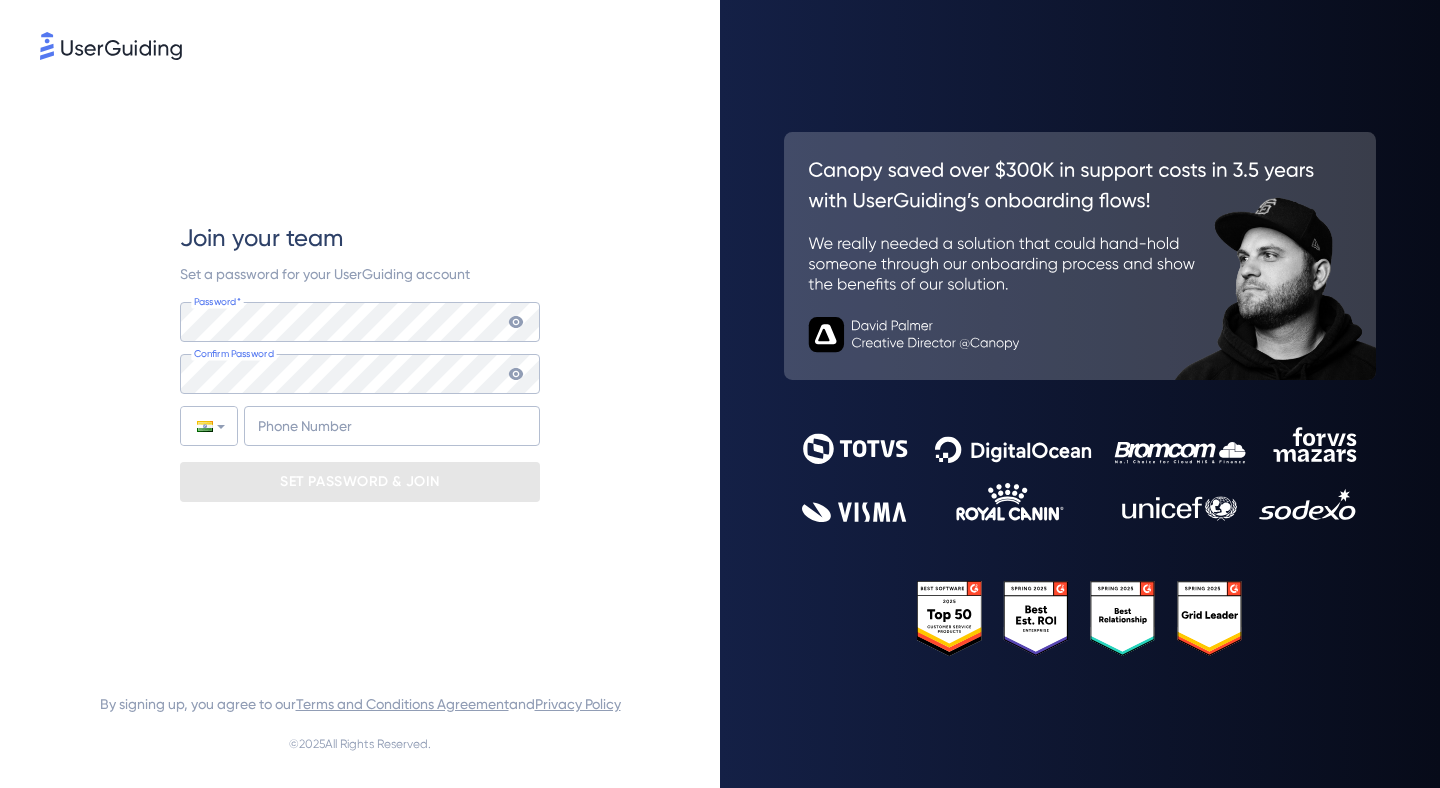 scroll, scrollTop: 0, scrollLeft: 0, axis: both 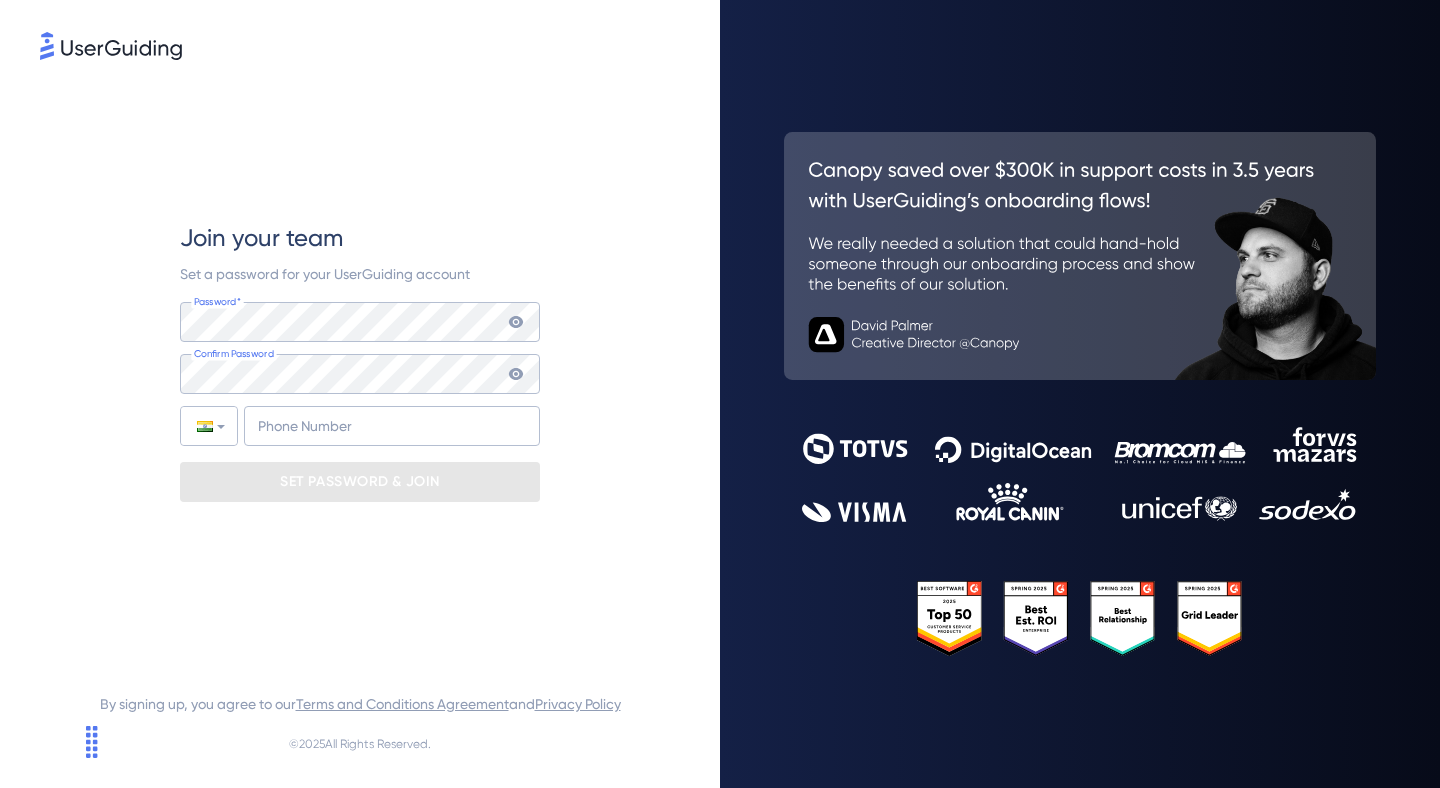 click at bounding box center (111, 46) 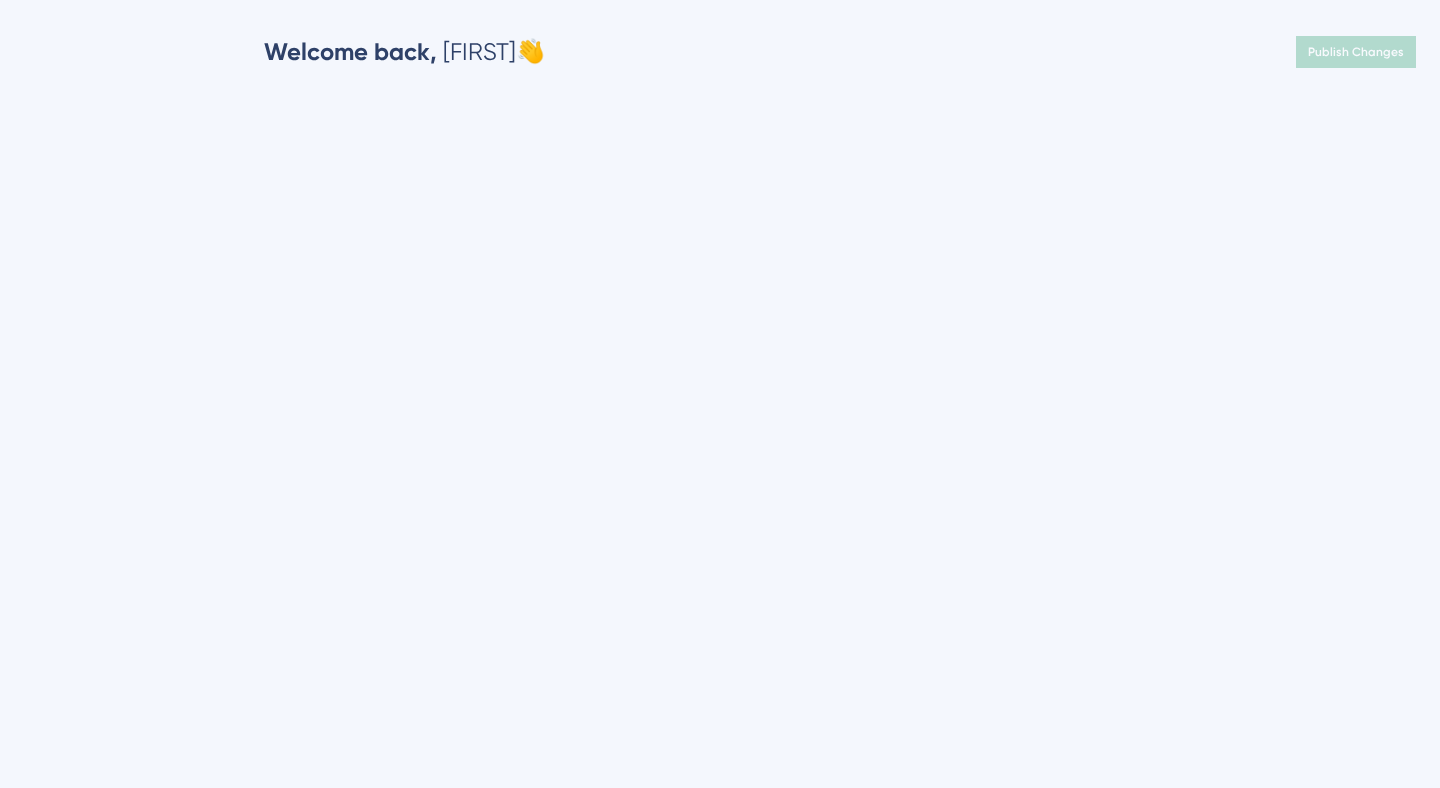 scroll, scrollTop: 0, scrollLeft: 0, axis: both 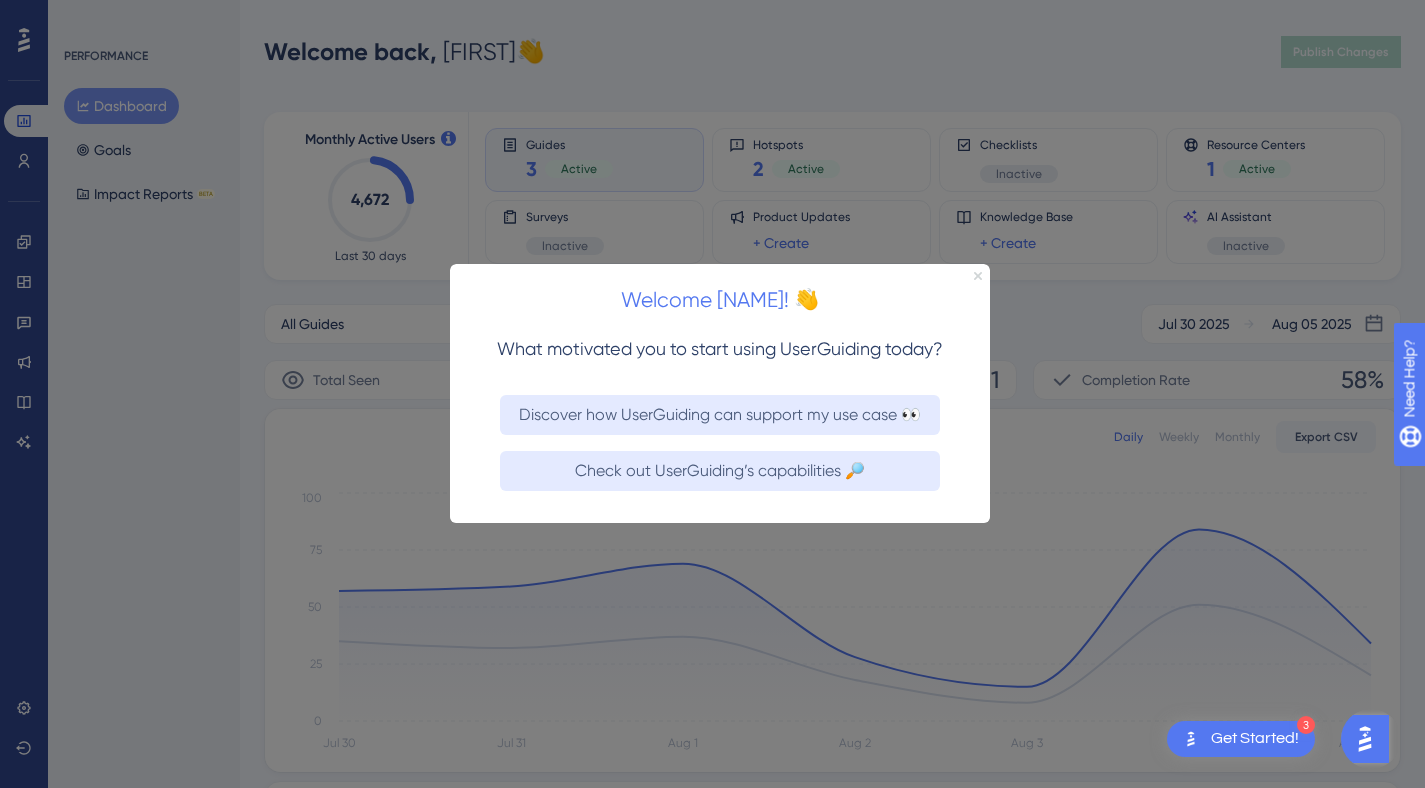 click 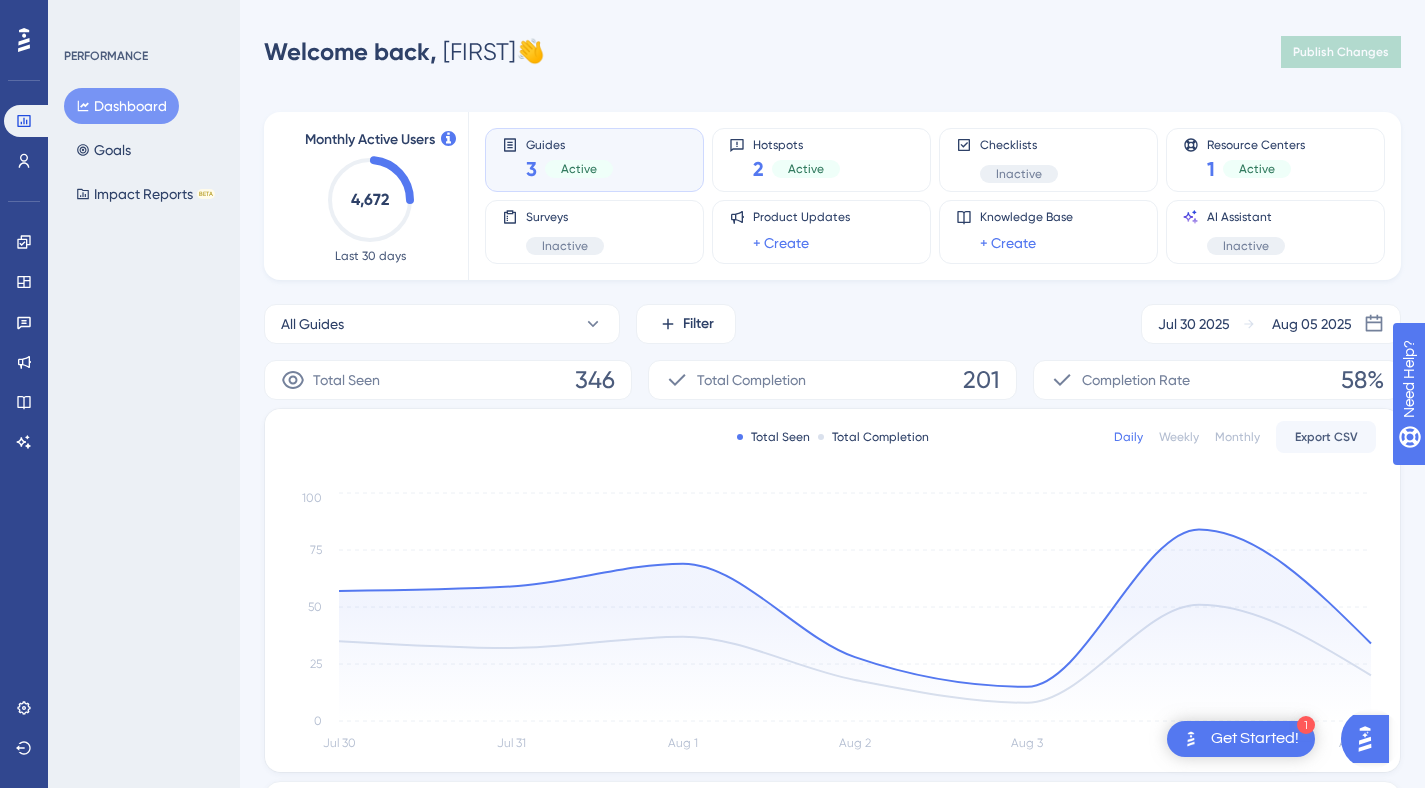 click 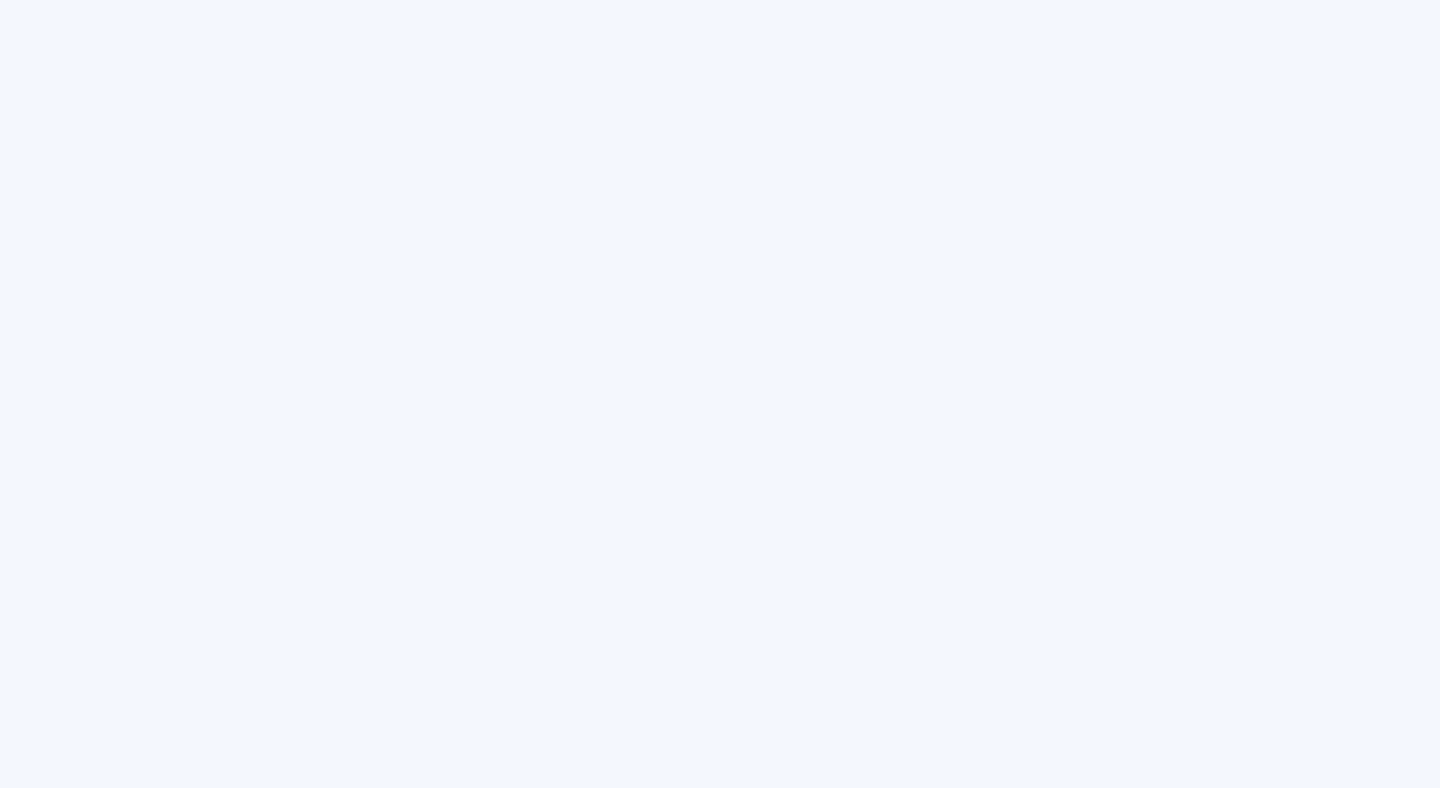 scroll, scrollTop: 0, scrollLeft: 0, axis: both 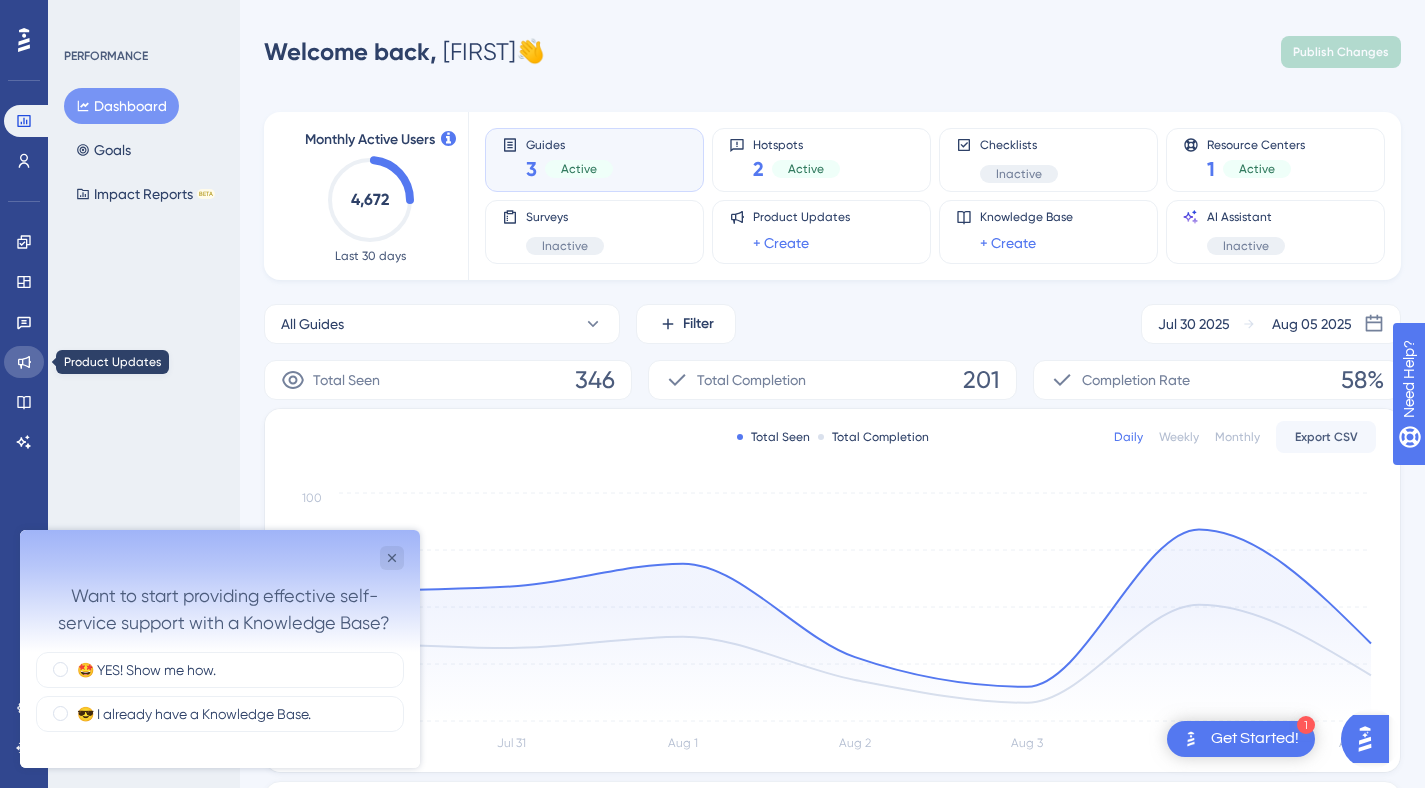 click 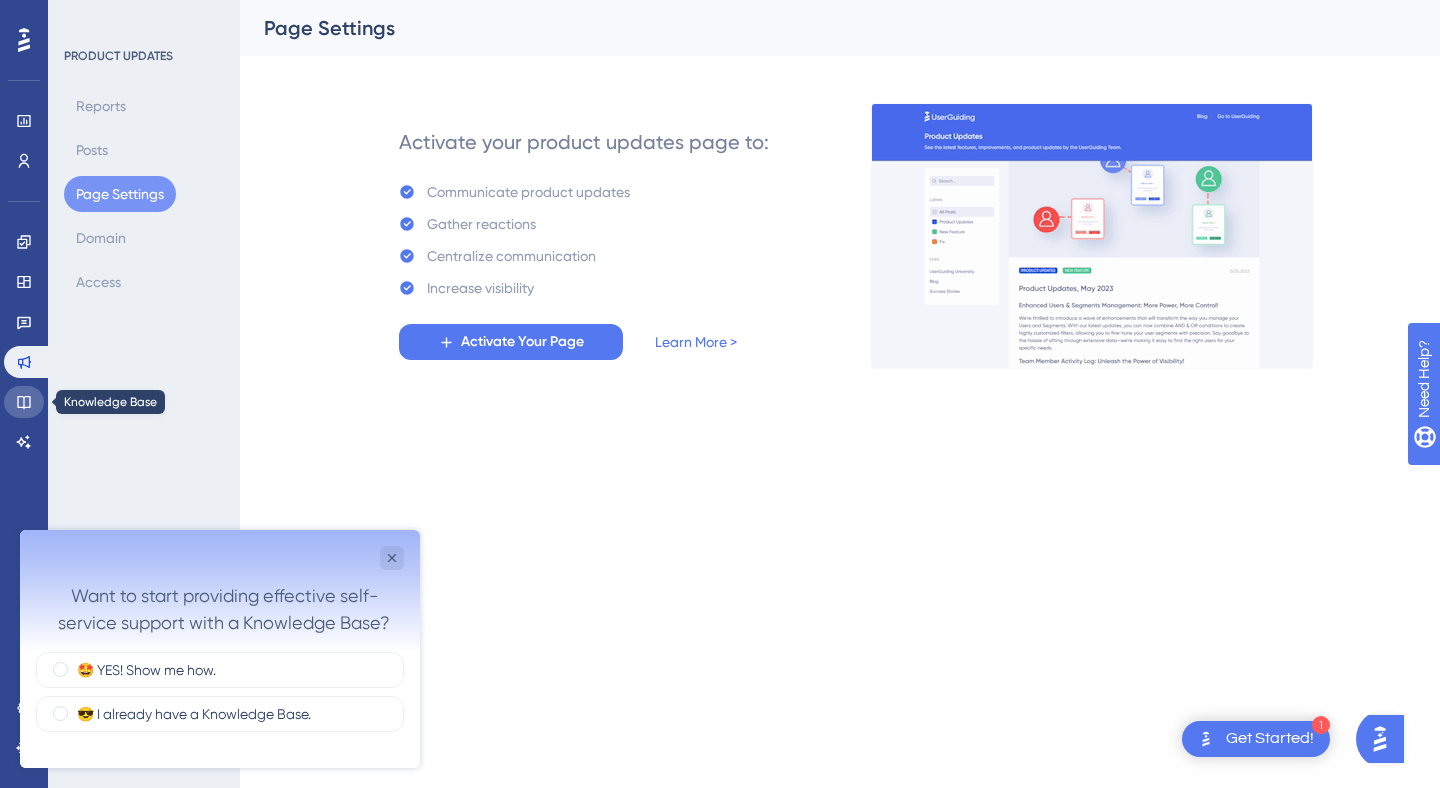 click 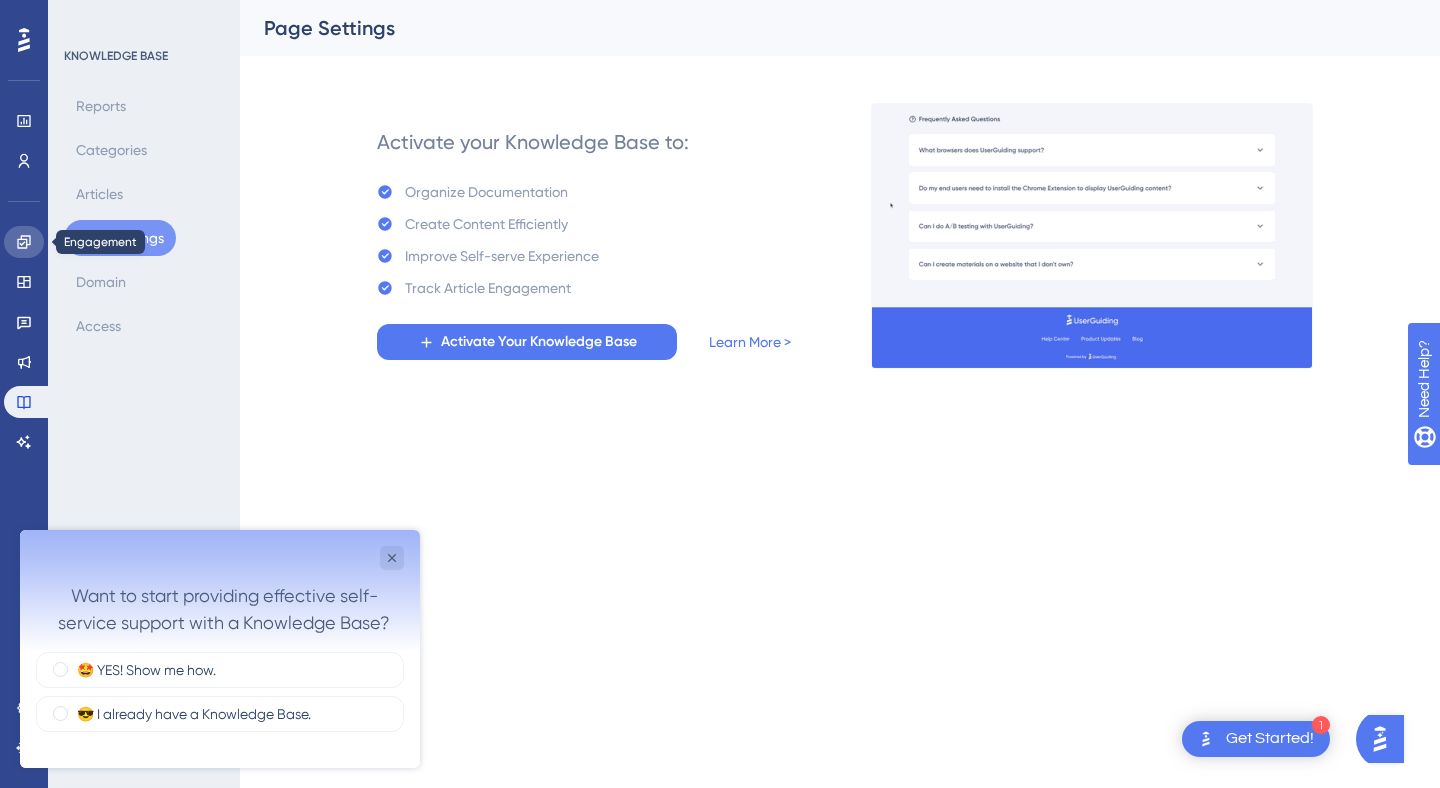 click 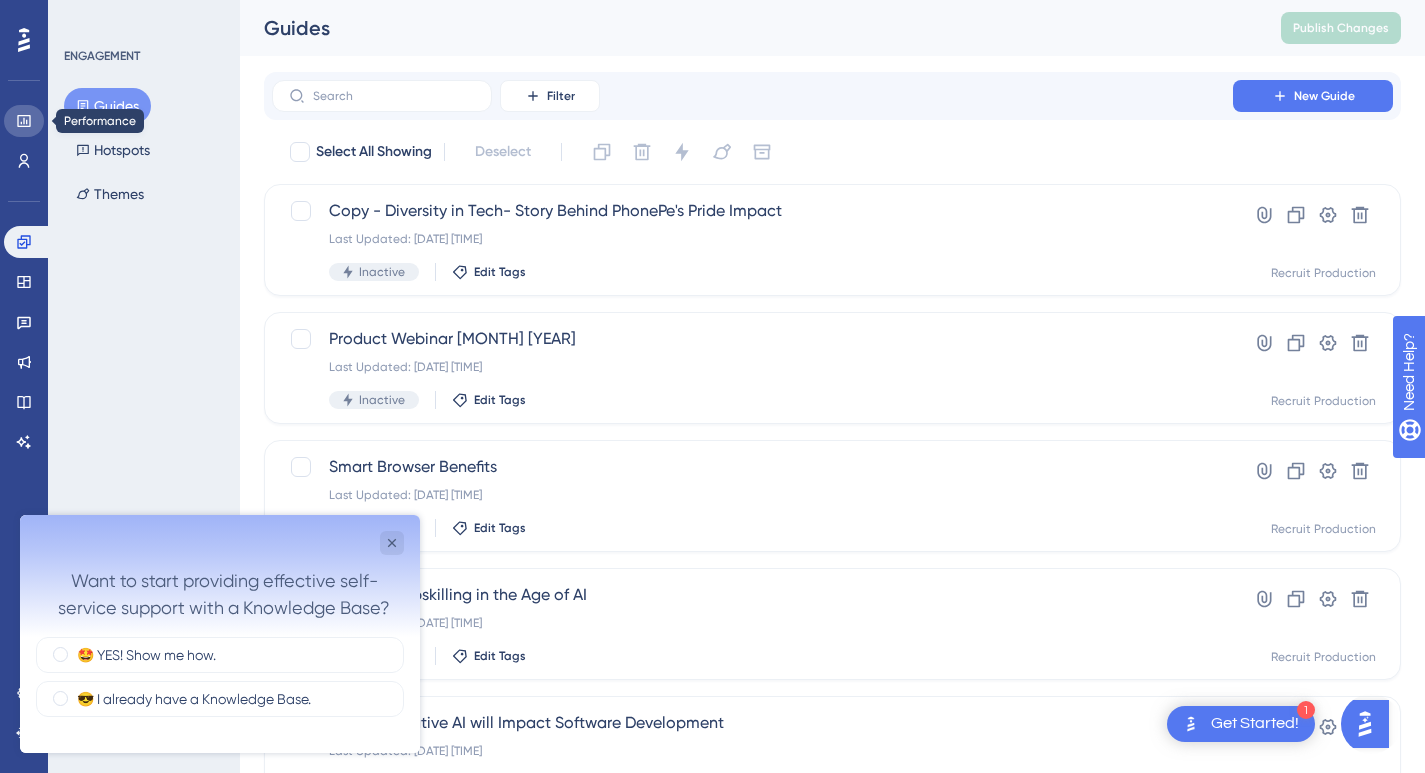 click 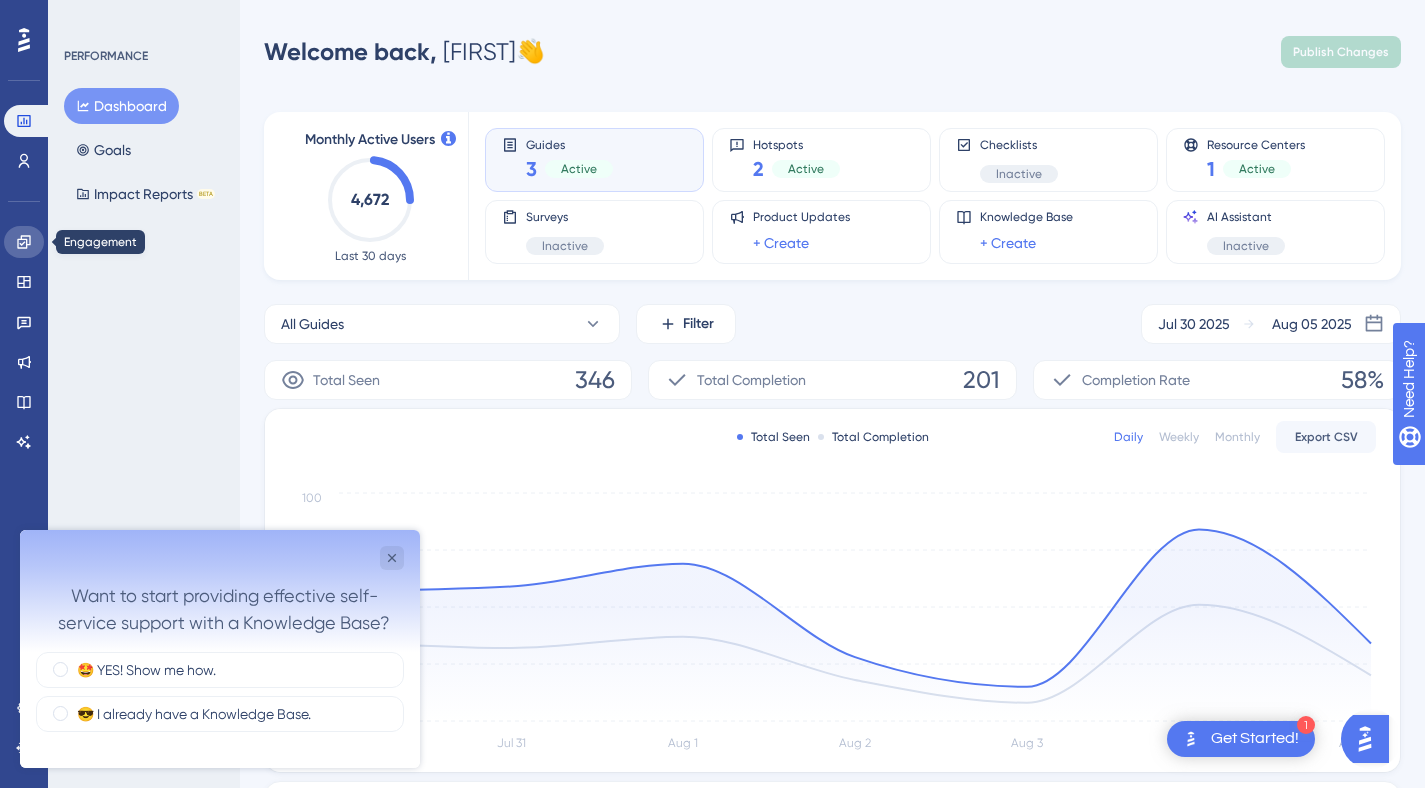 click 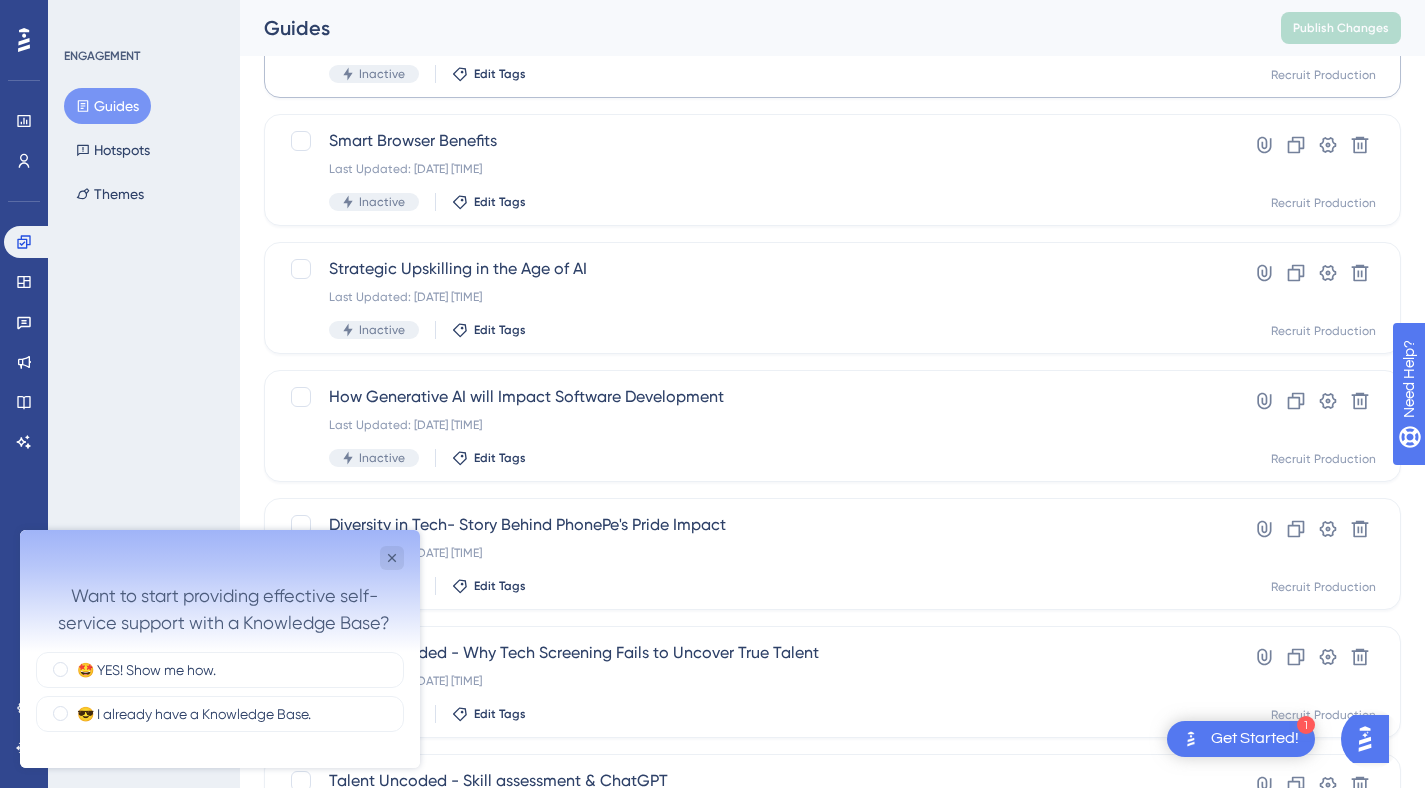 scroll, scrollTop: 344, scrollLeft: 0, axis: vertical 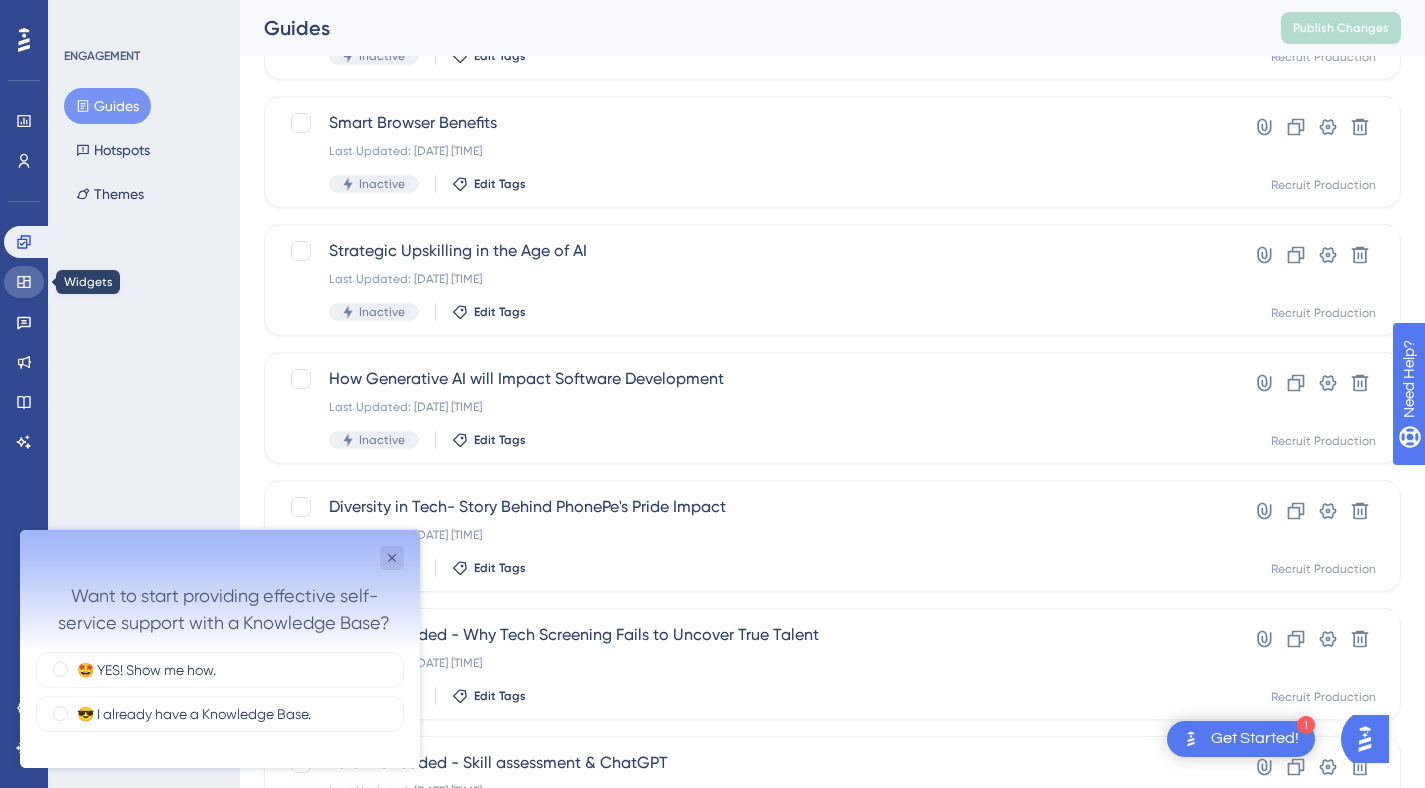 click 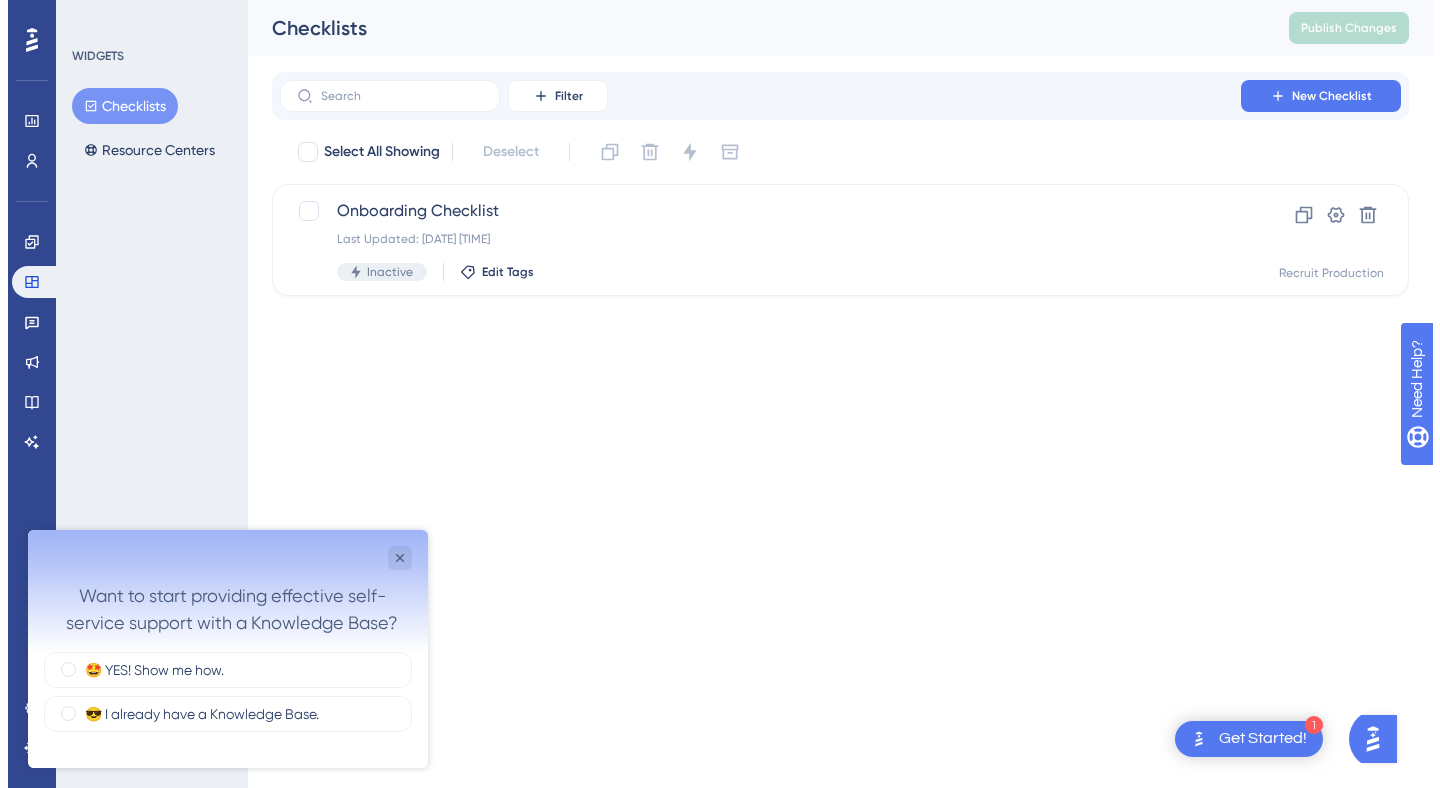 scroll, scrollTop: 0, scrollLeft: 0, axis: both 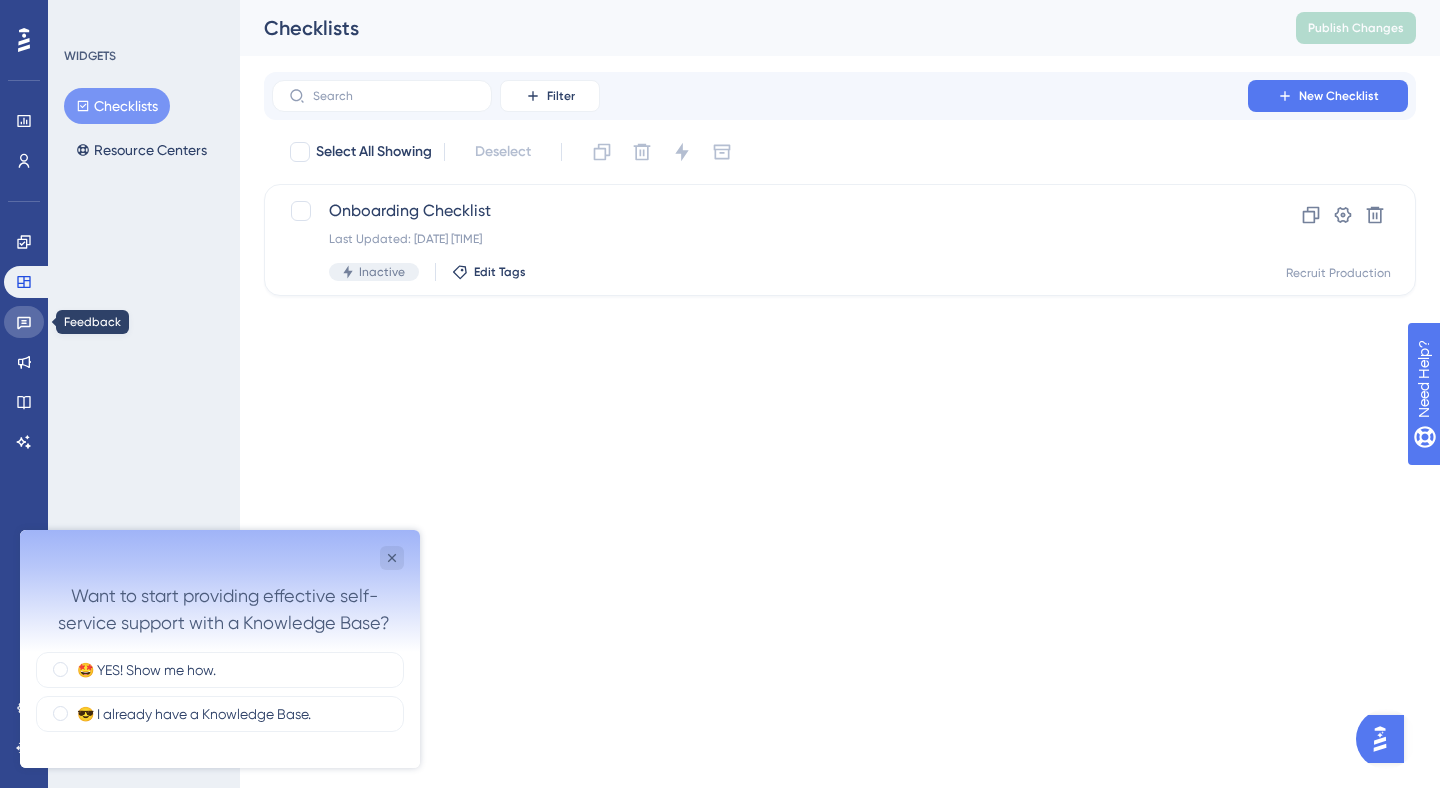 click 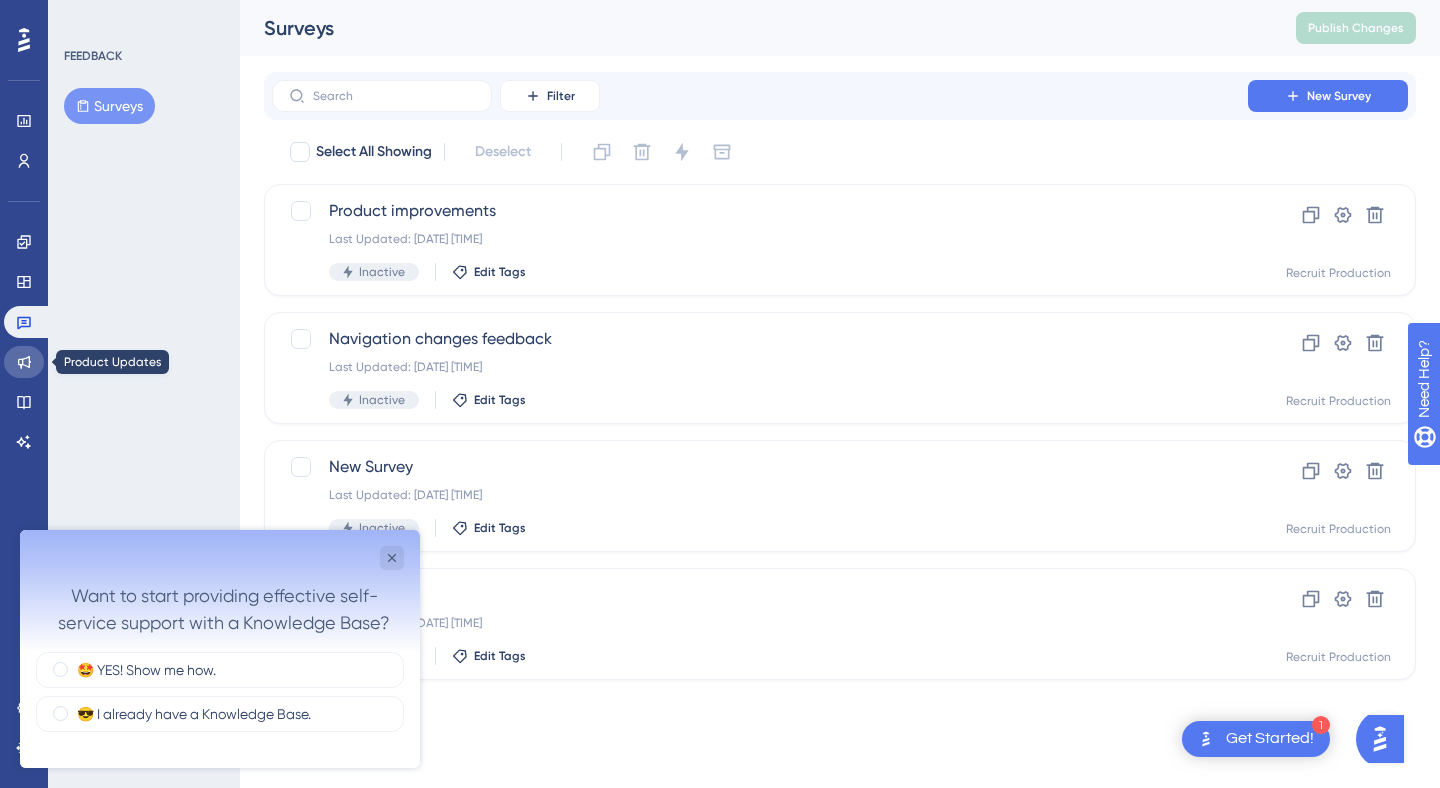 click 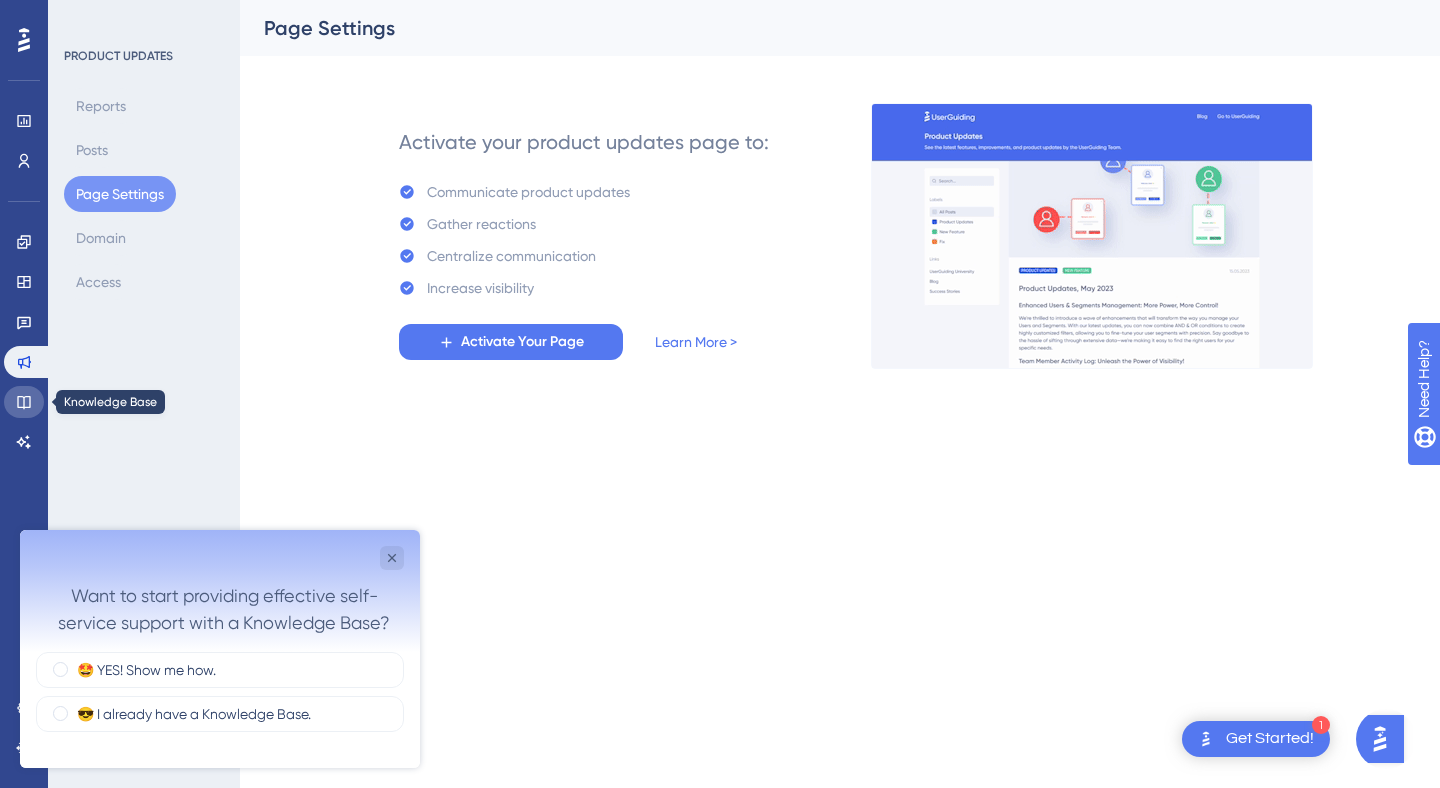 click 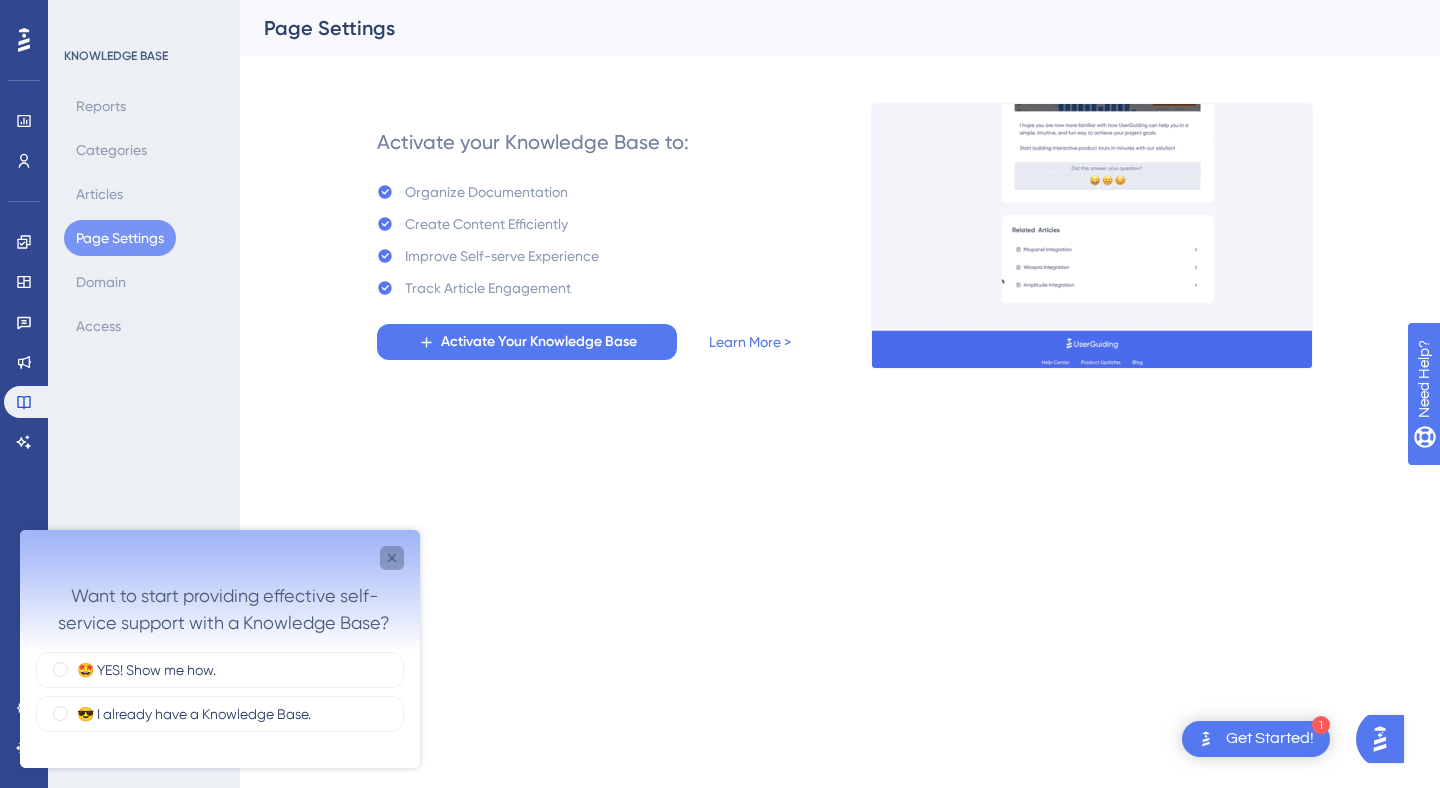 click 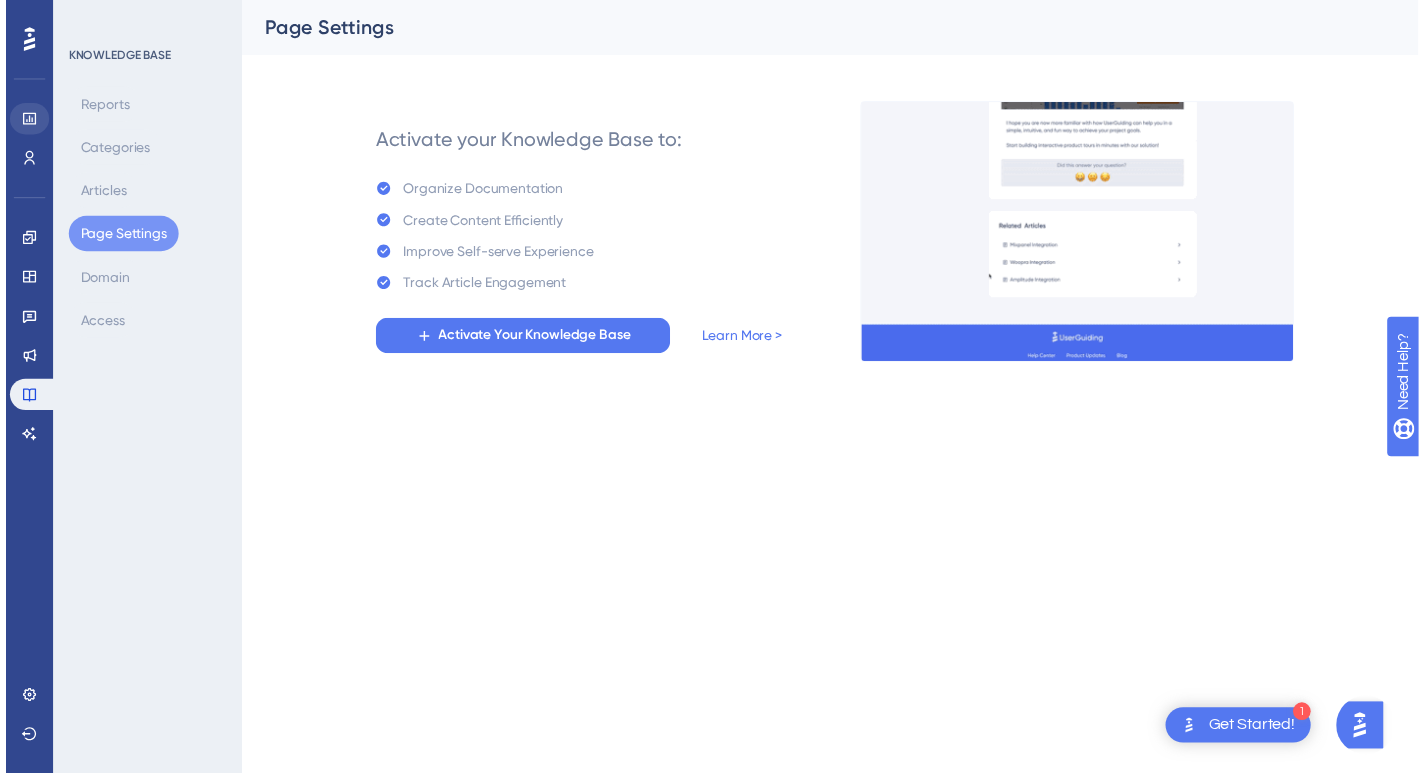 scroll, scrollTop: 0, scrollLeft: 0, axis: both 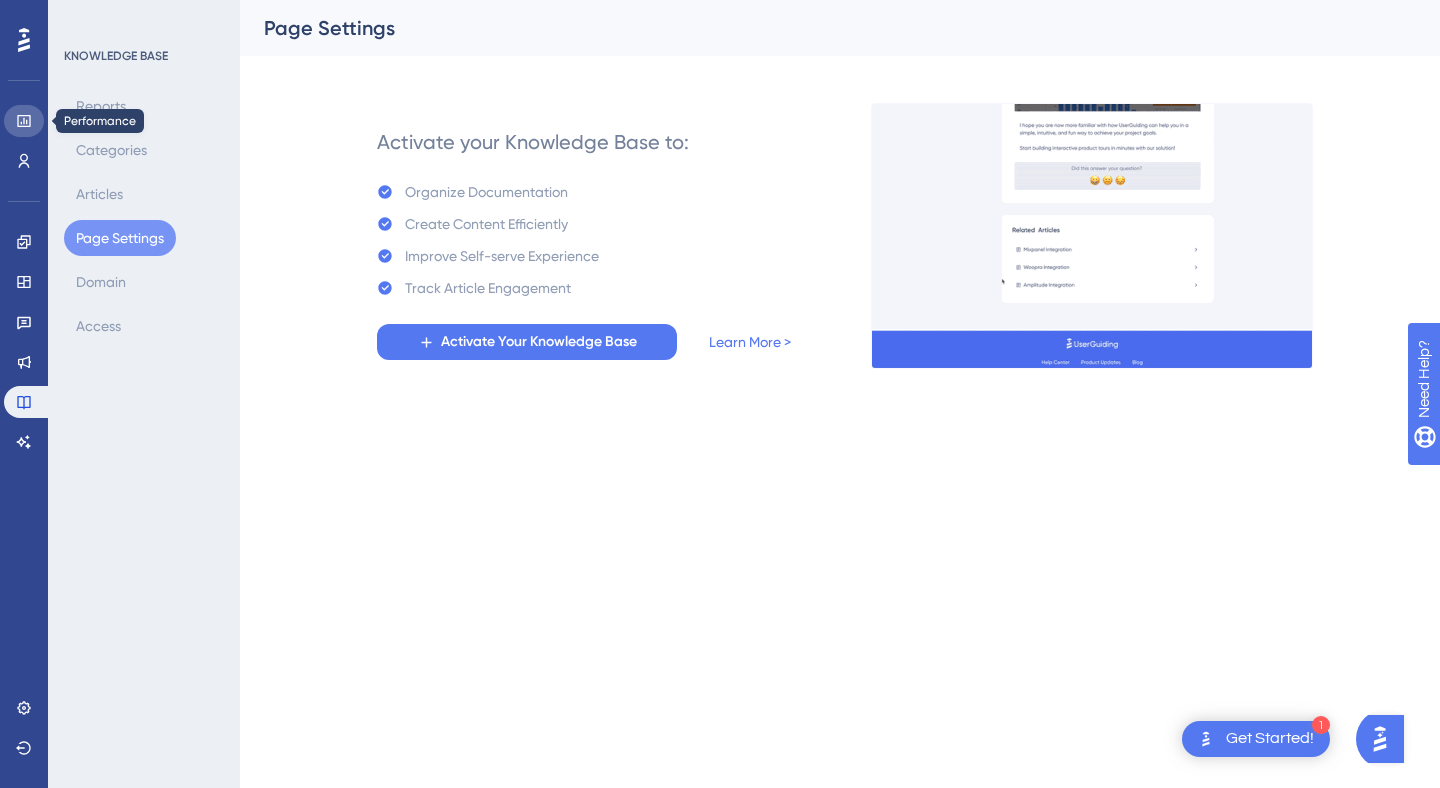 click 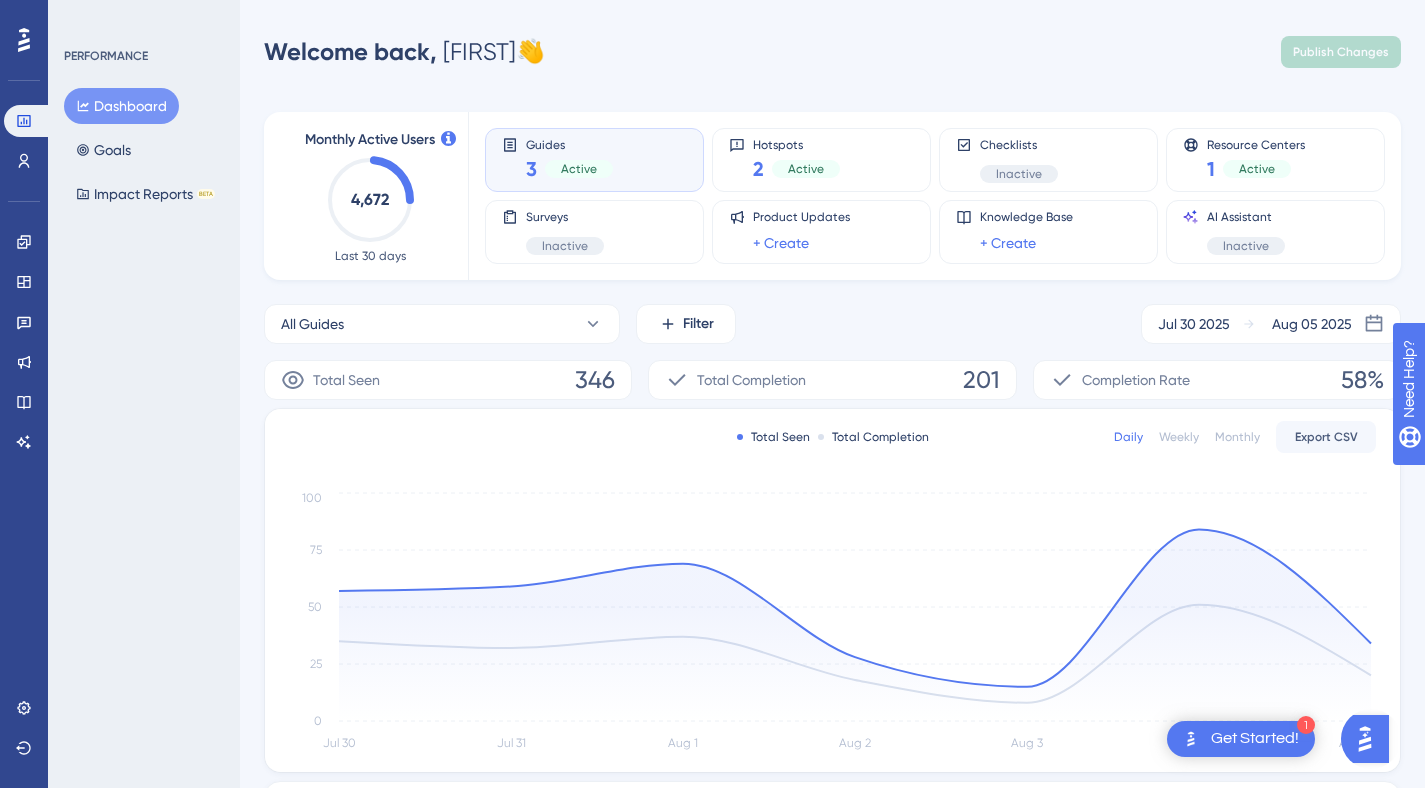 click on "Guides" at bounding box center [569, 144] 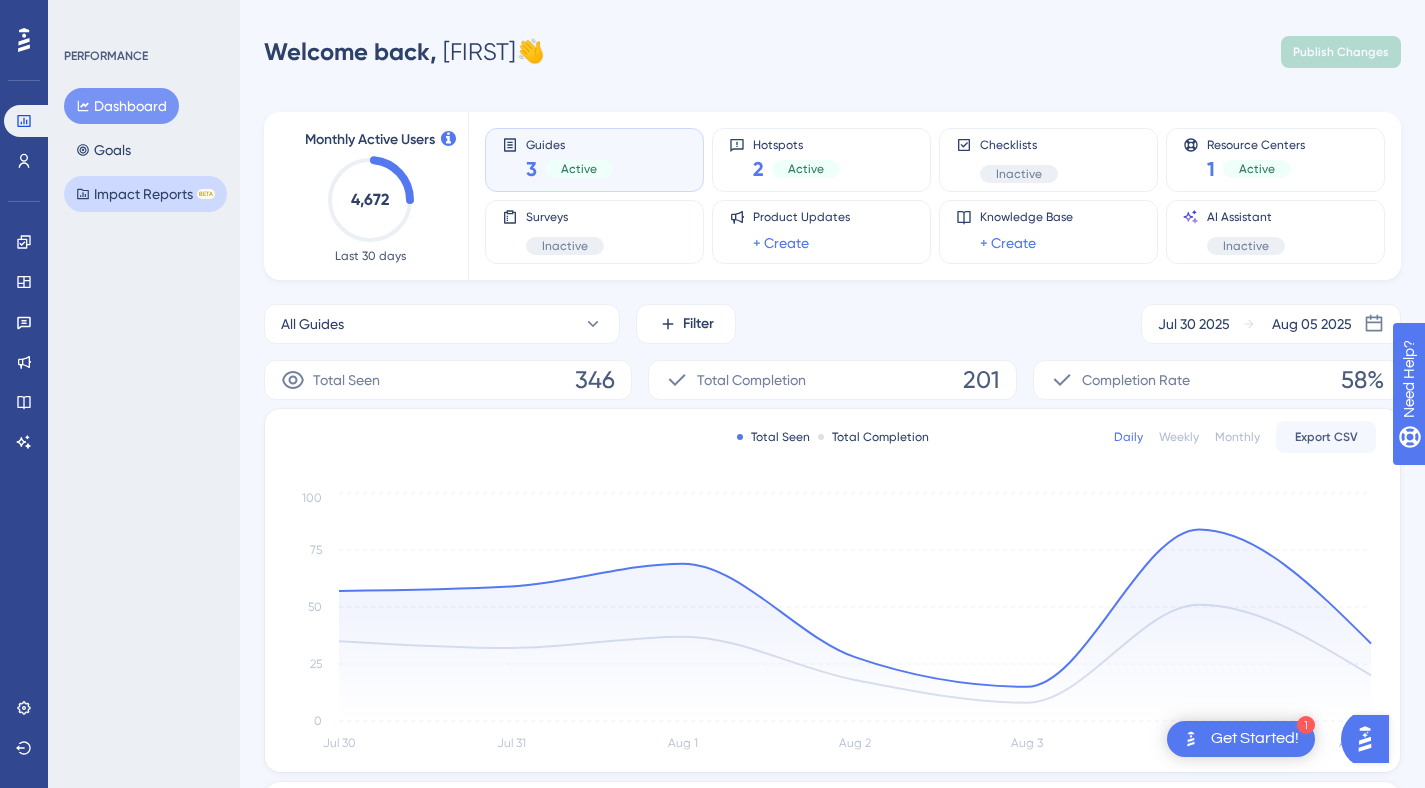 click on "Impact Reports BETA" at bounding box center [145, 194] 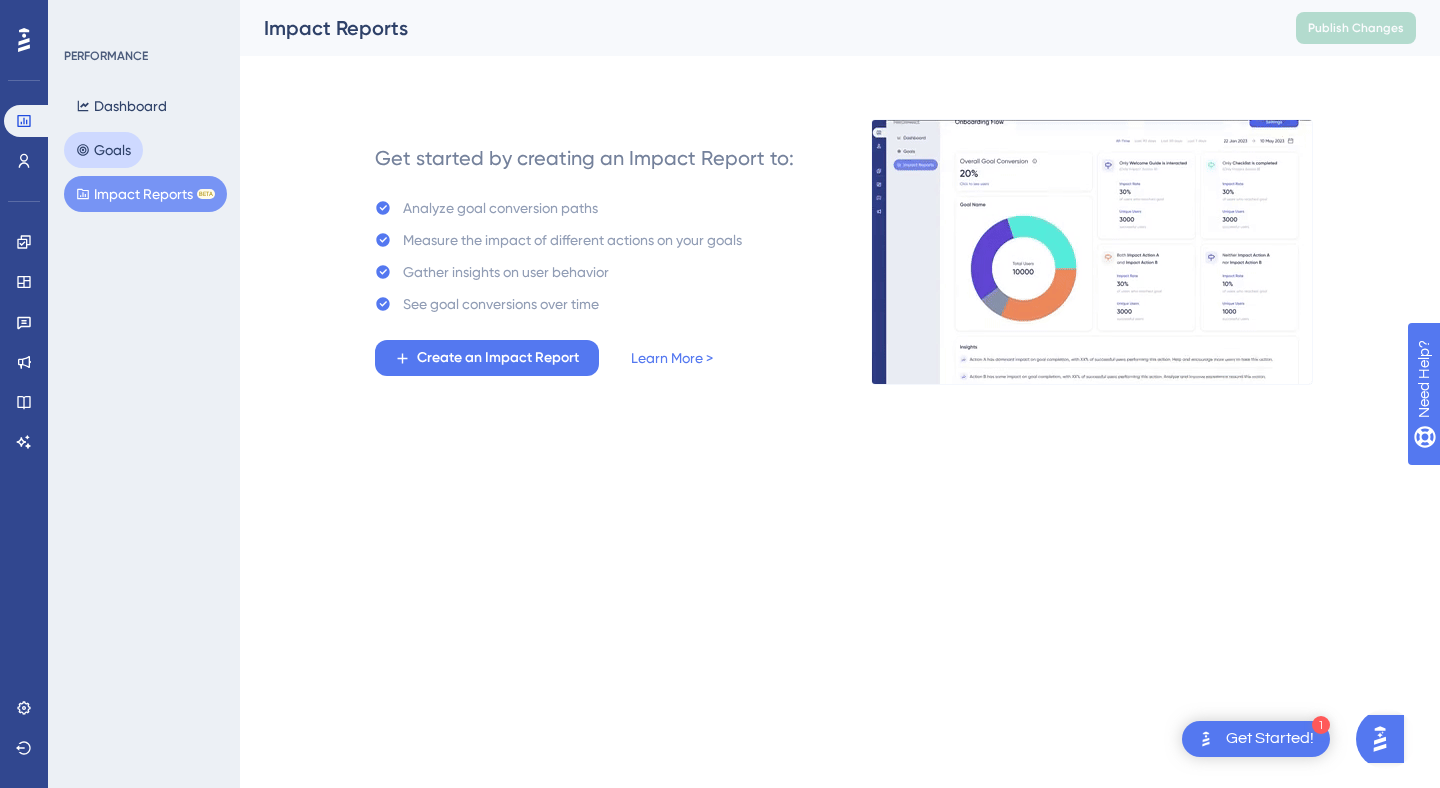 click on "Goals" at bounding box center (103, 150) 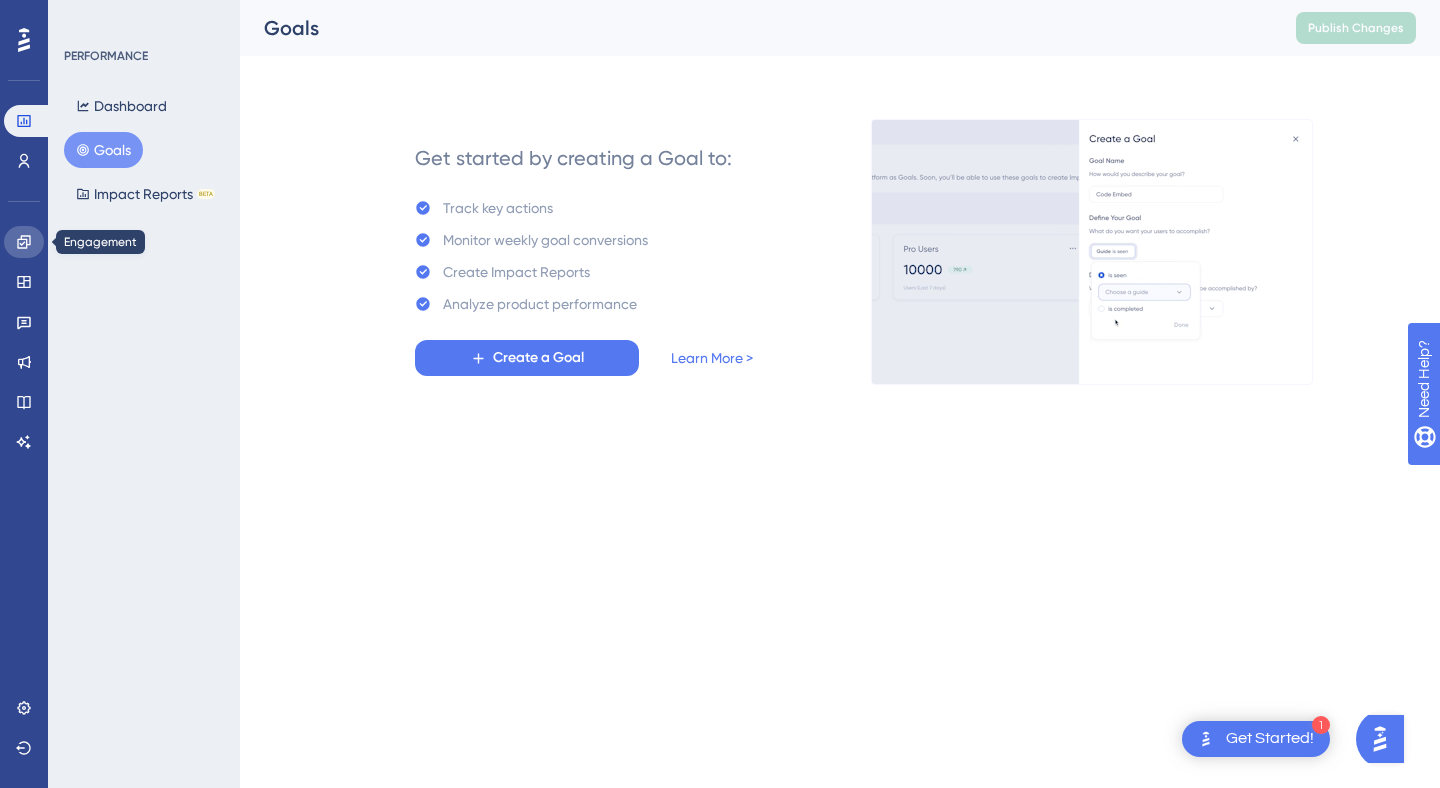 click 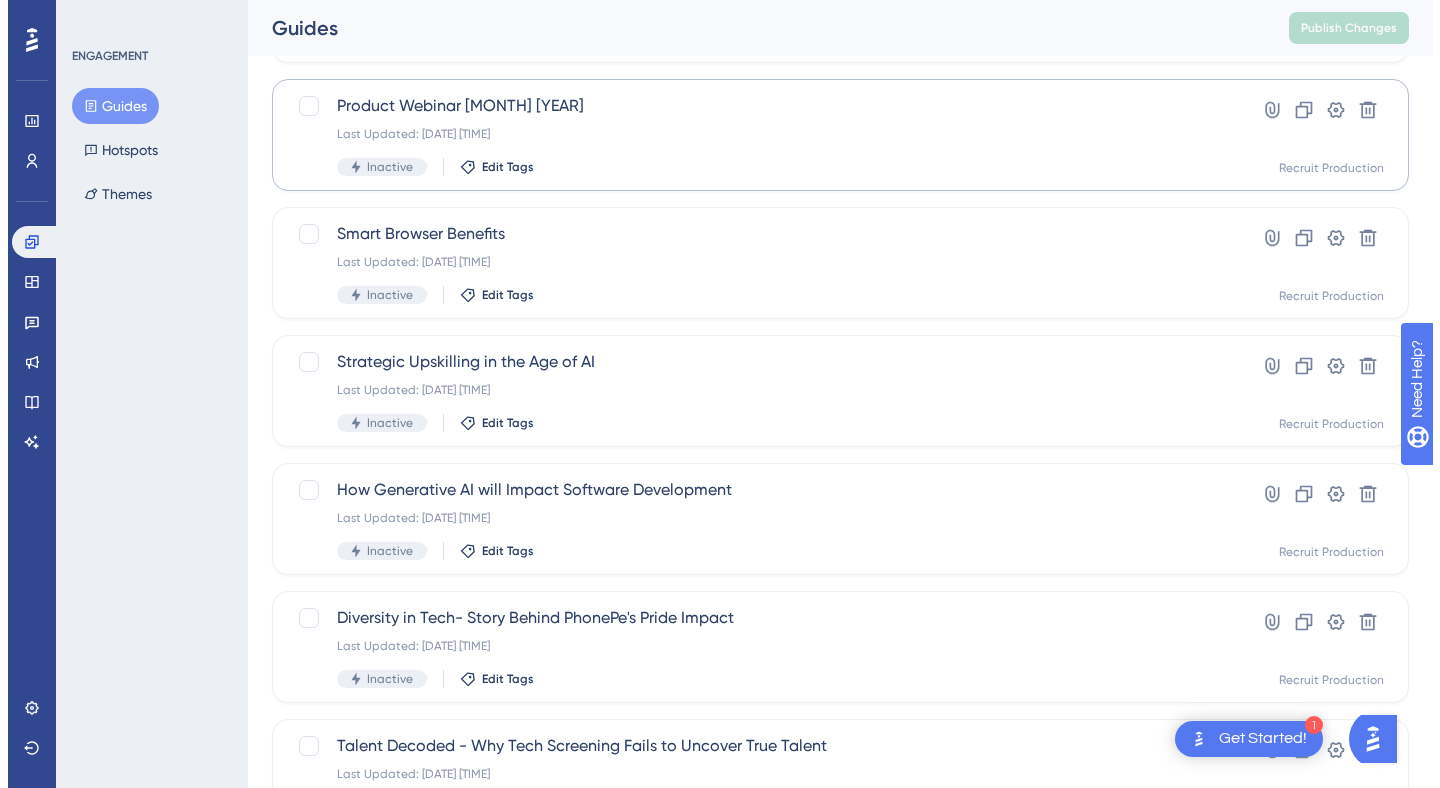 scroll, scrollTop: 0, scrollLeft: 0, axis: both 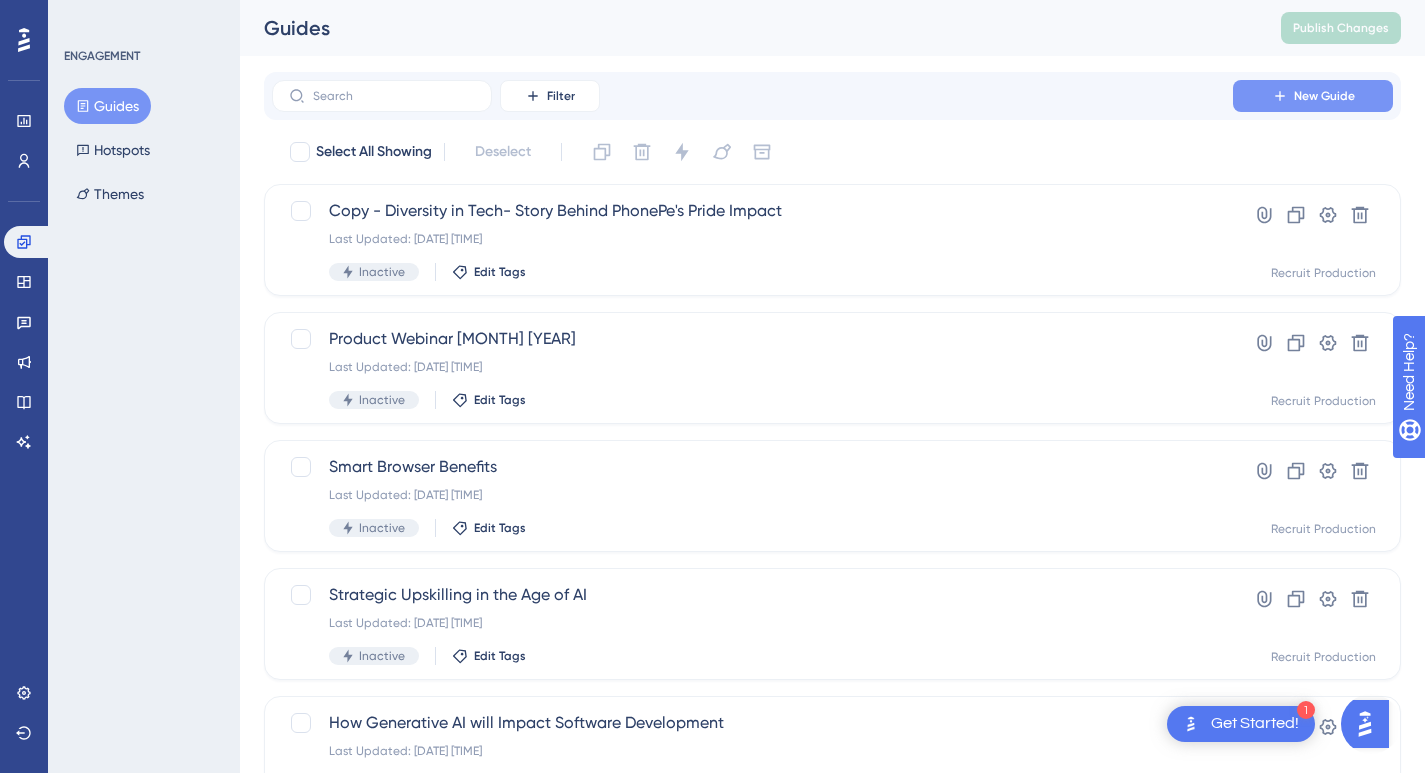 click on "New Guide" at bounding box center (1324, 96) 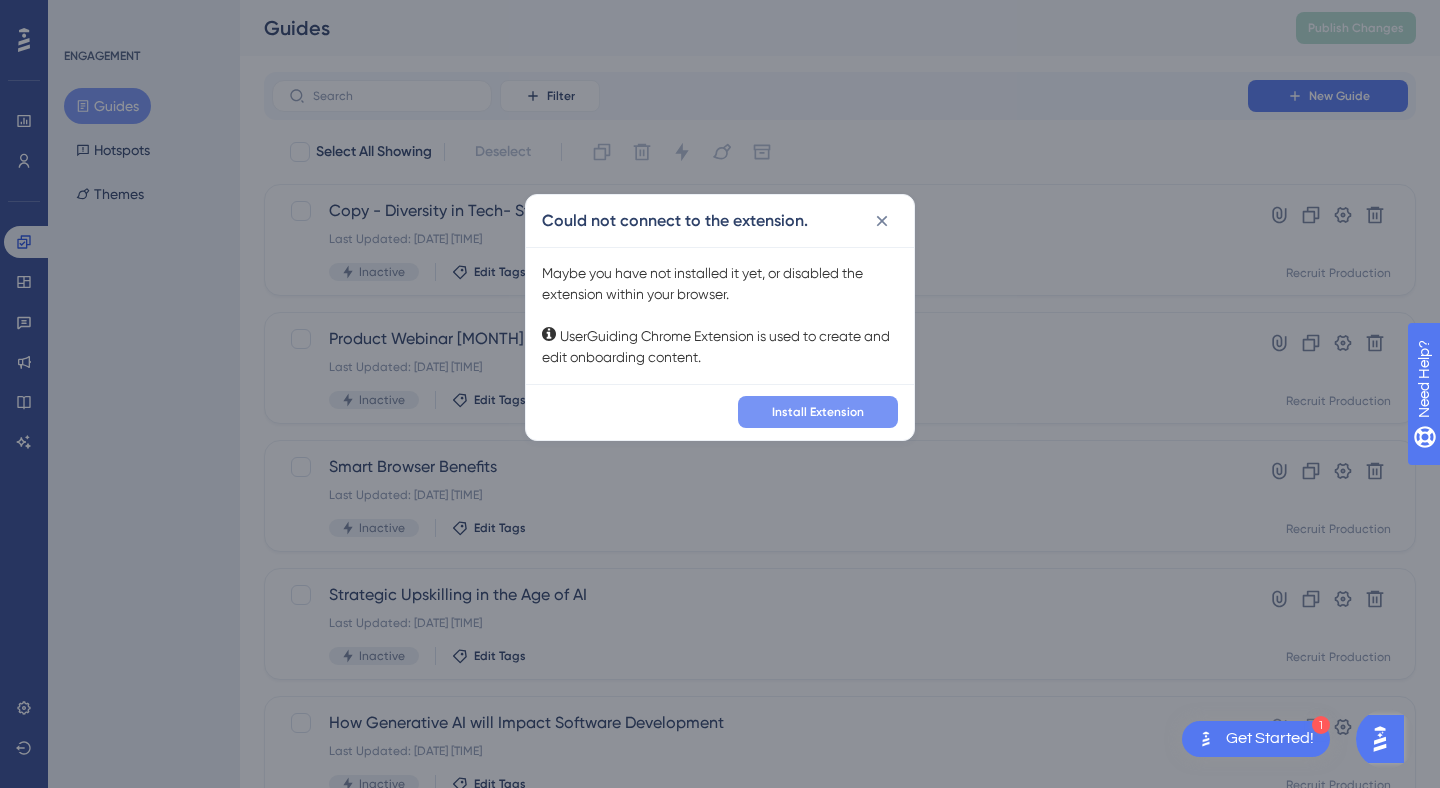 click on "Install Extension" at bounding box center (818, 412) 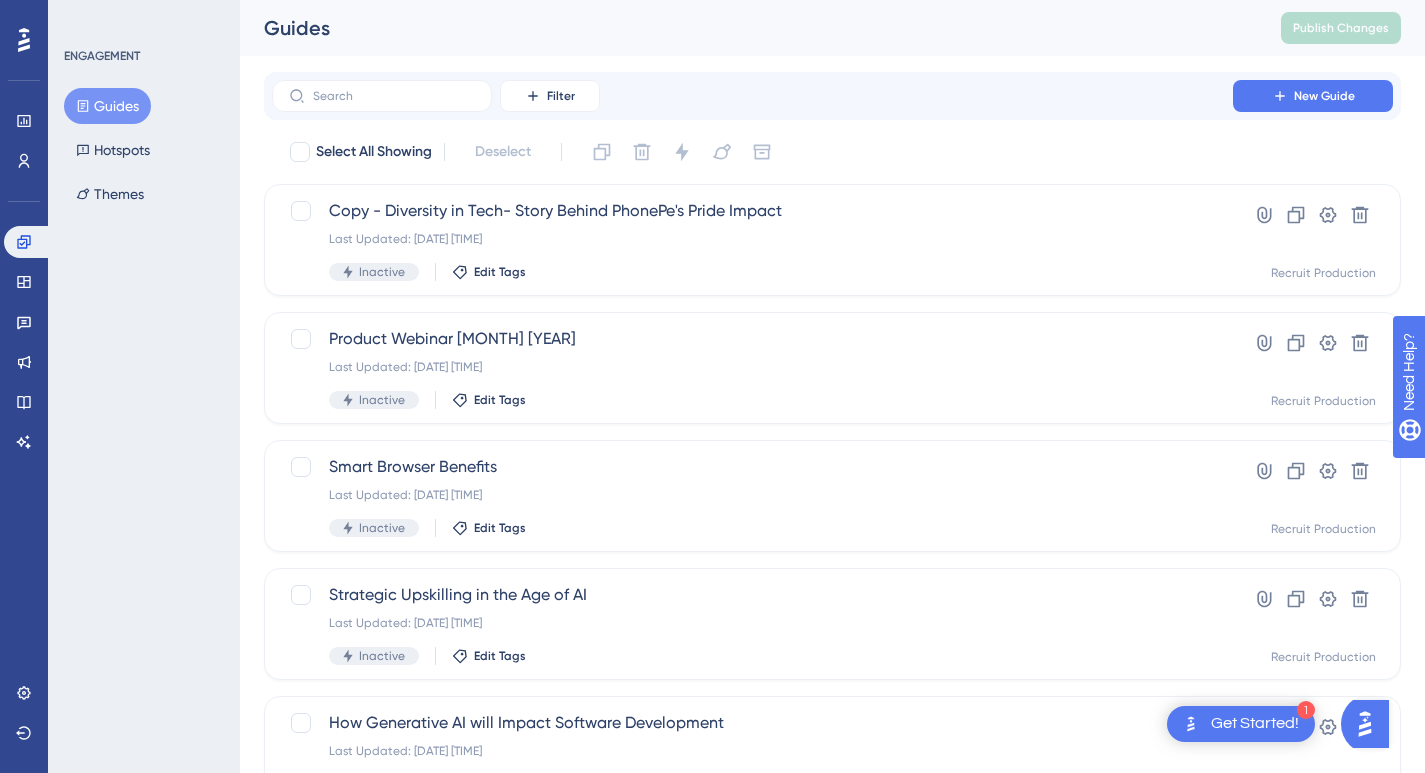 click on "New Guide" at bounding box center [1324, 96] 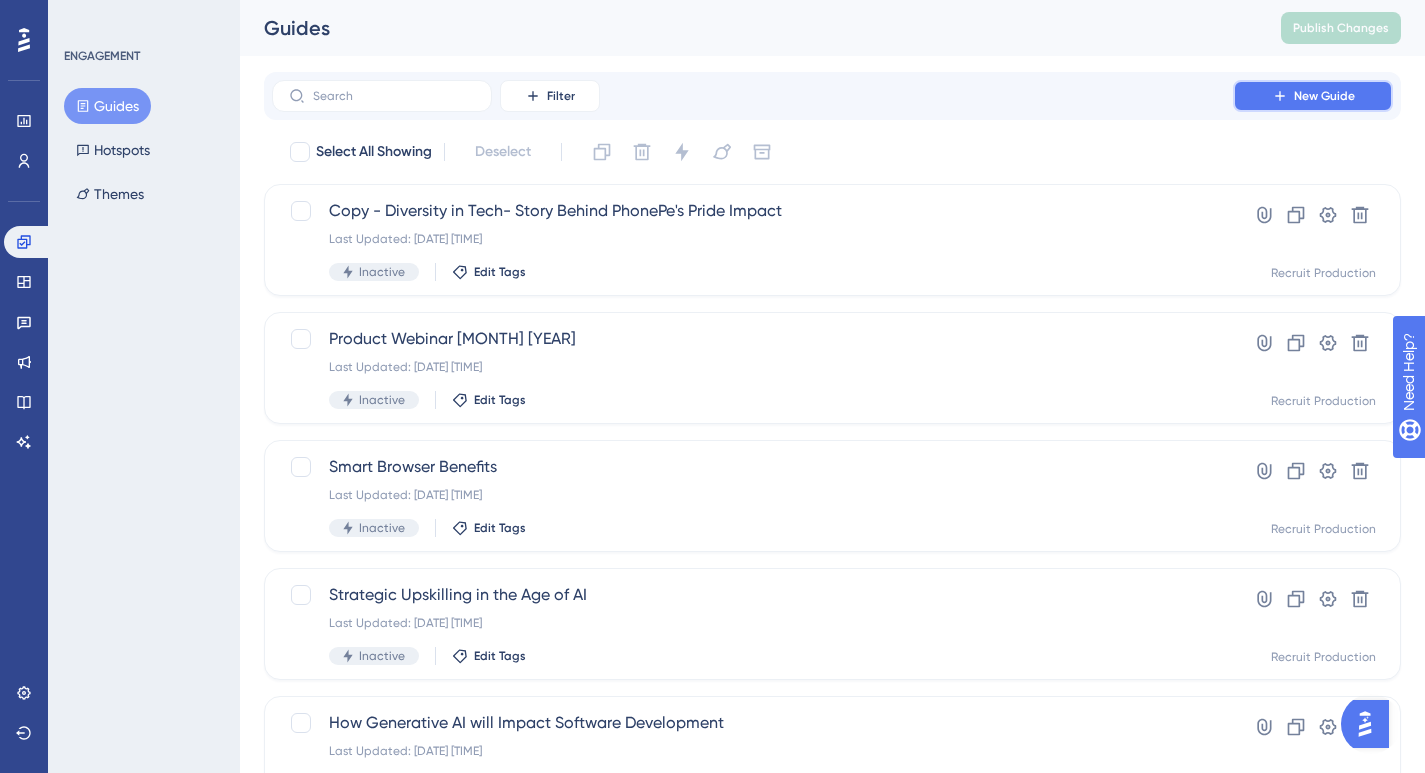 click on "New Guide" at bounding box center (1324, 96) 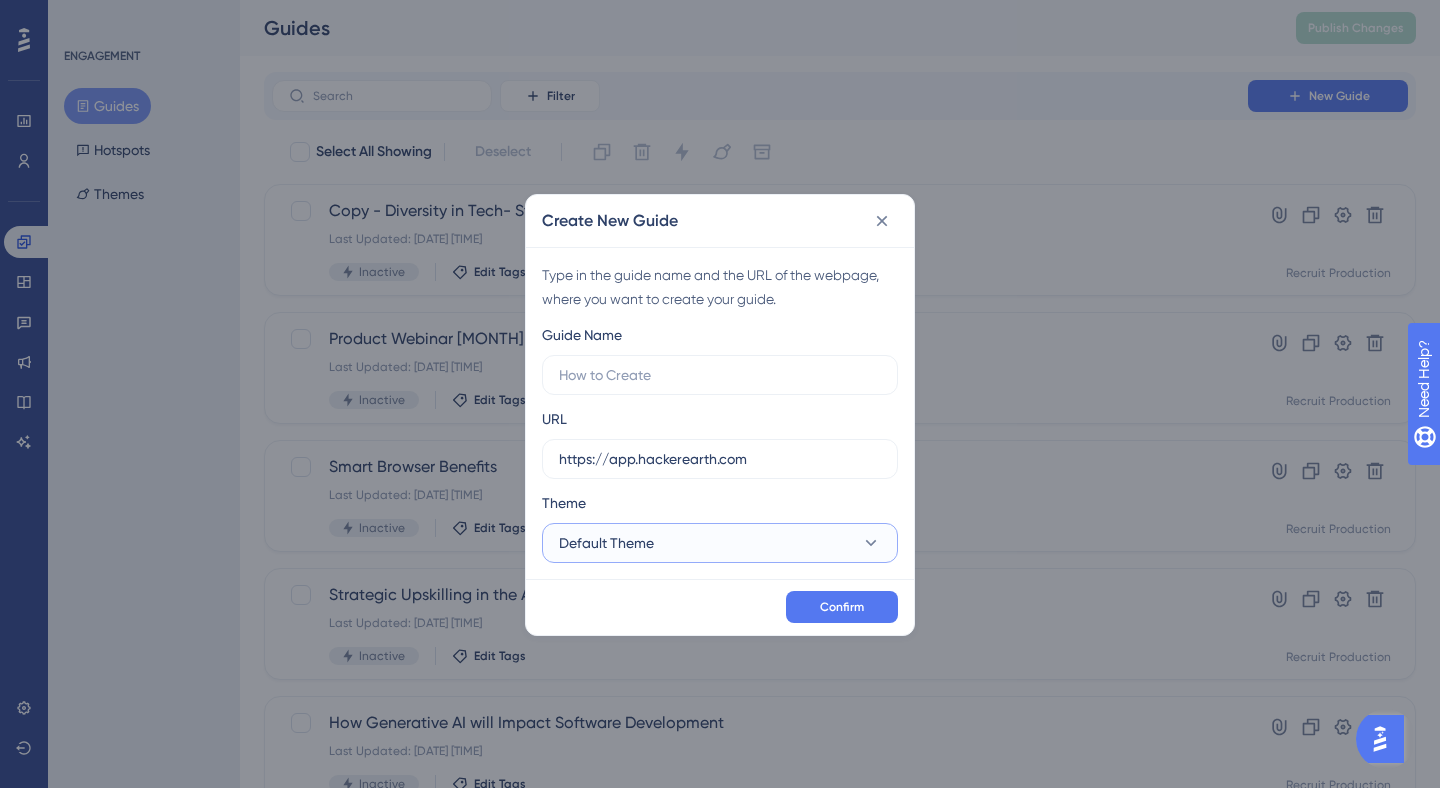 click on "Default Theme" at bounding box center [720, 543] 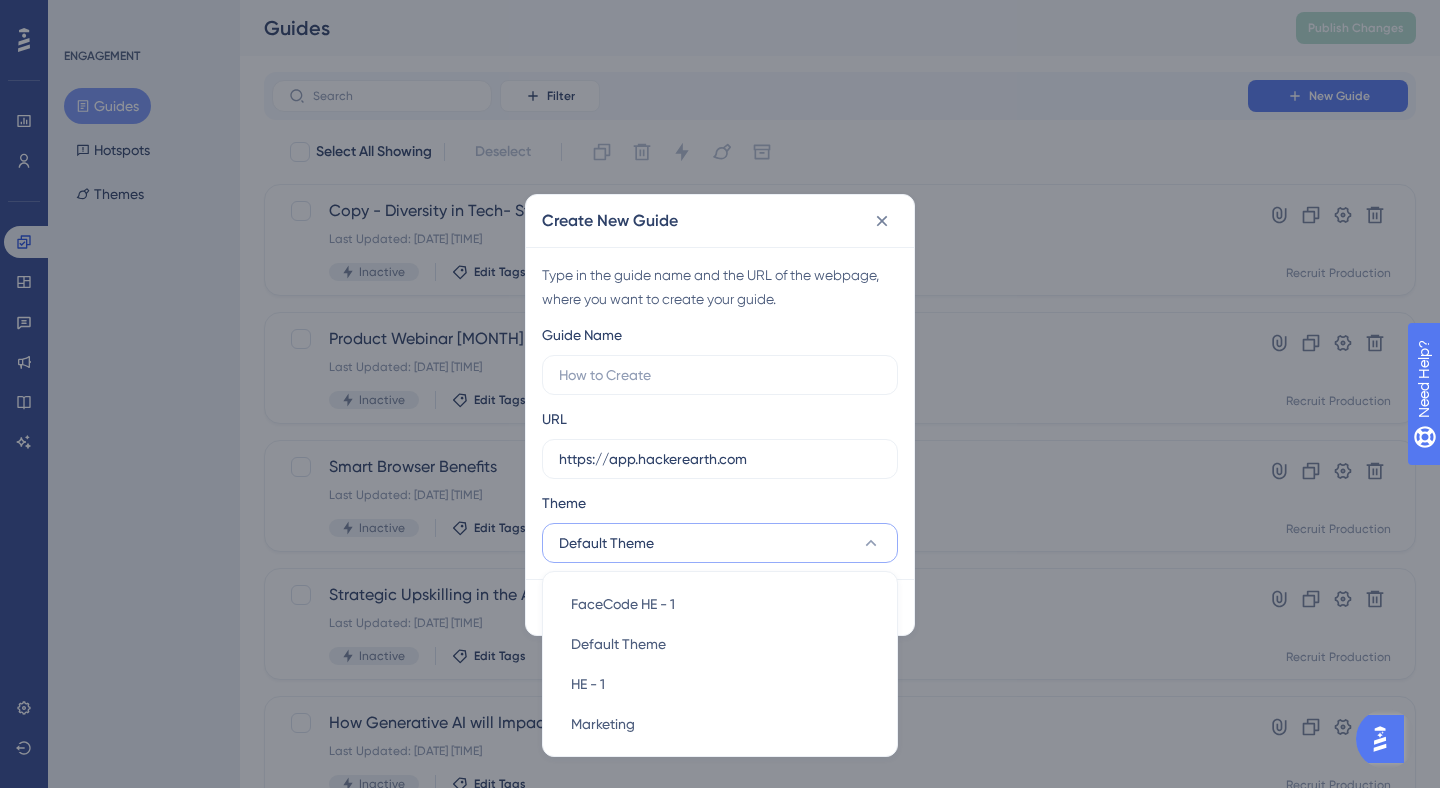 click on "Default Theme" at bounding box center (720, 543) 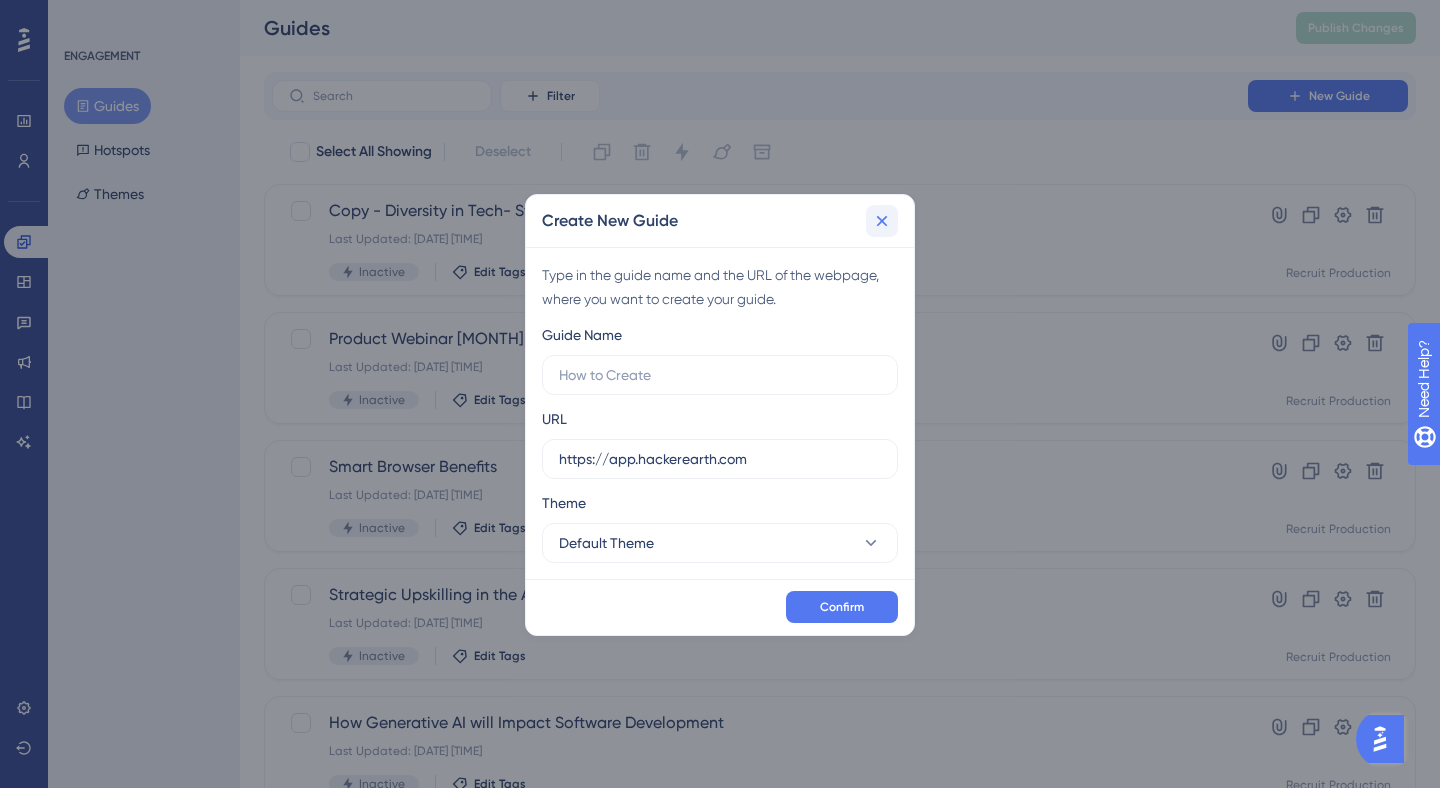 click 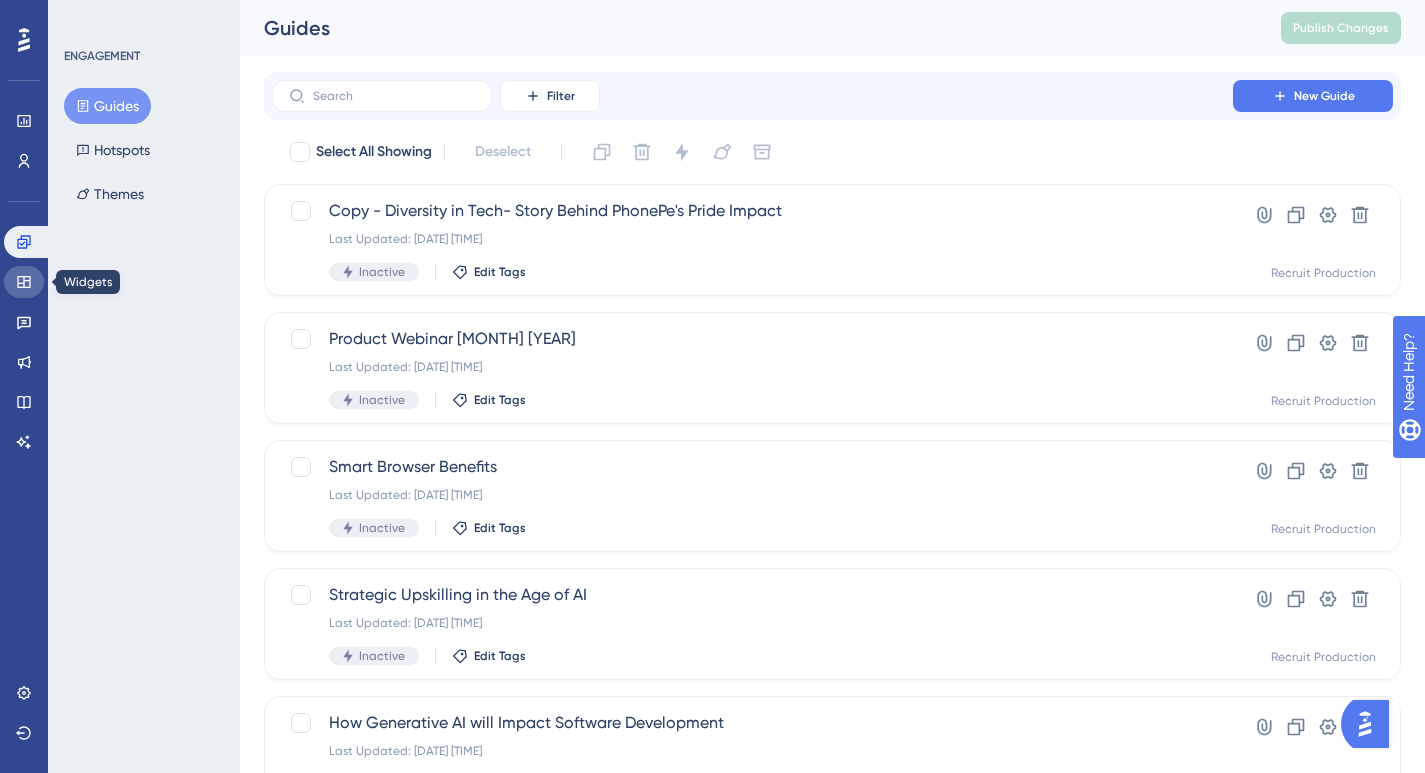 click 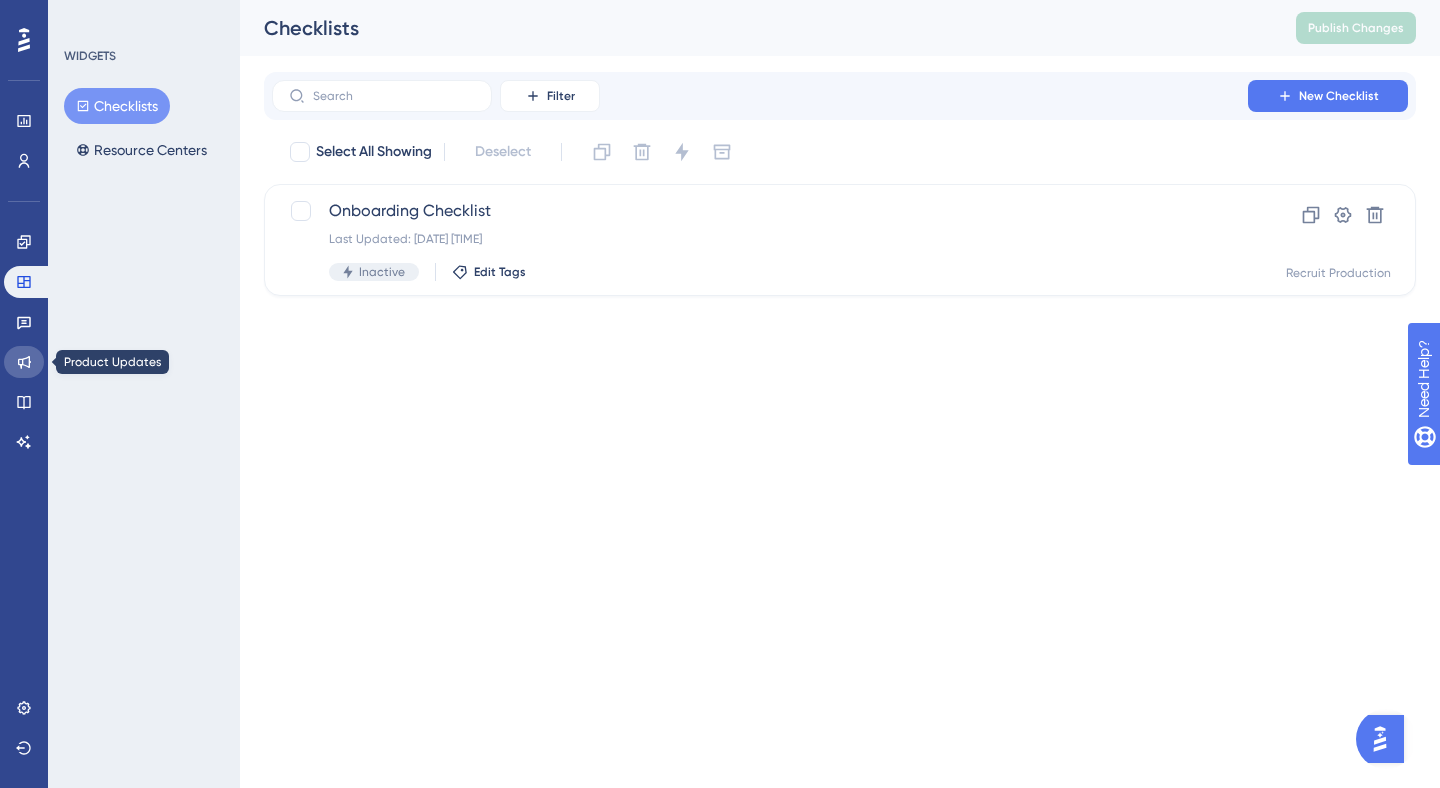 click 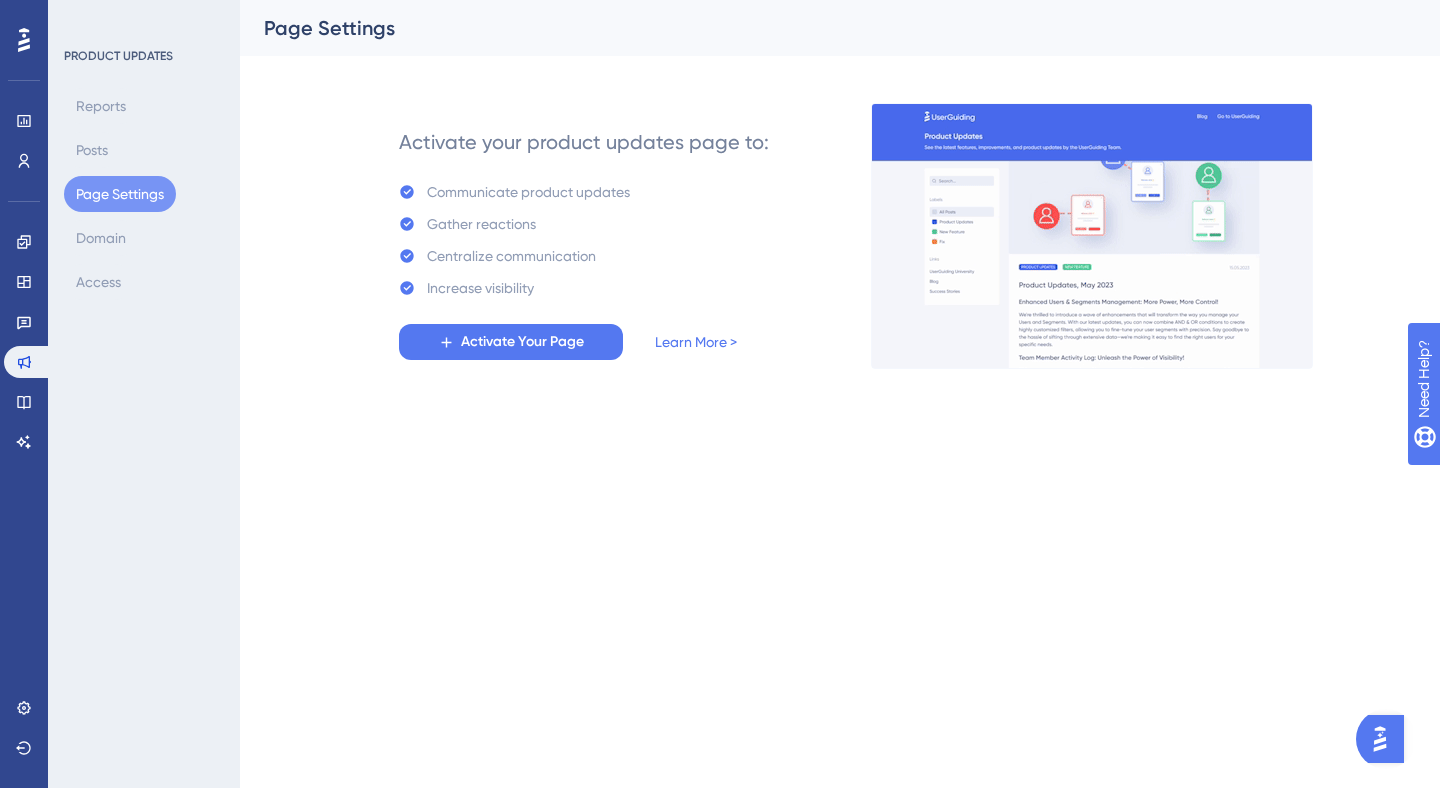 click at bounding box center (1380, 739) 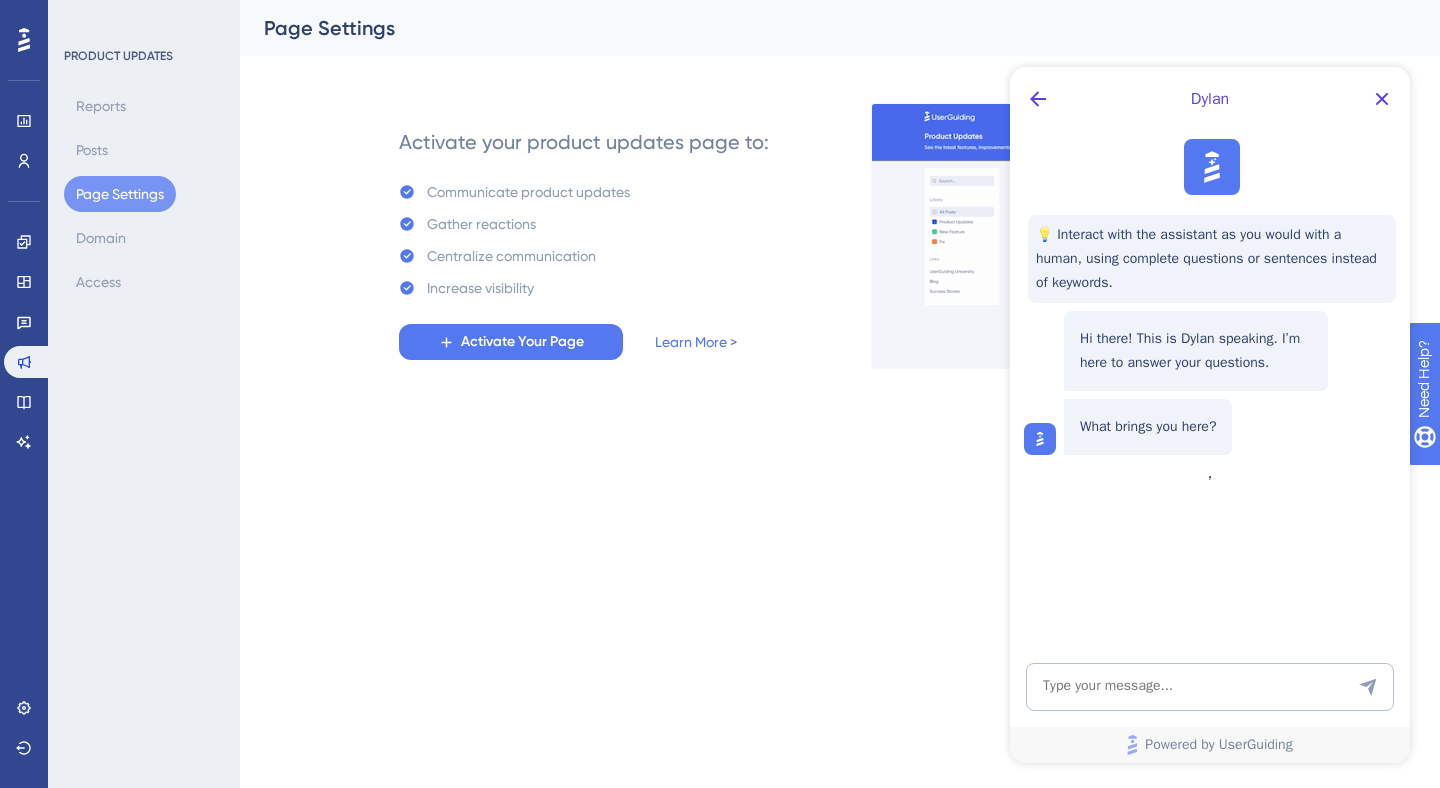 scroll, scrollTop: 0, scrollLeft: 0, axis: both 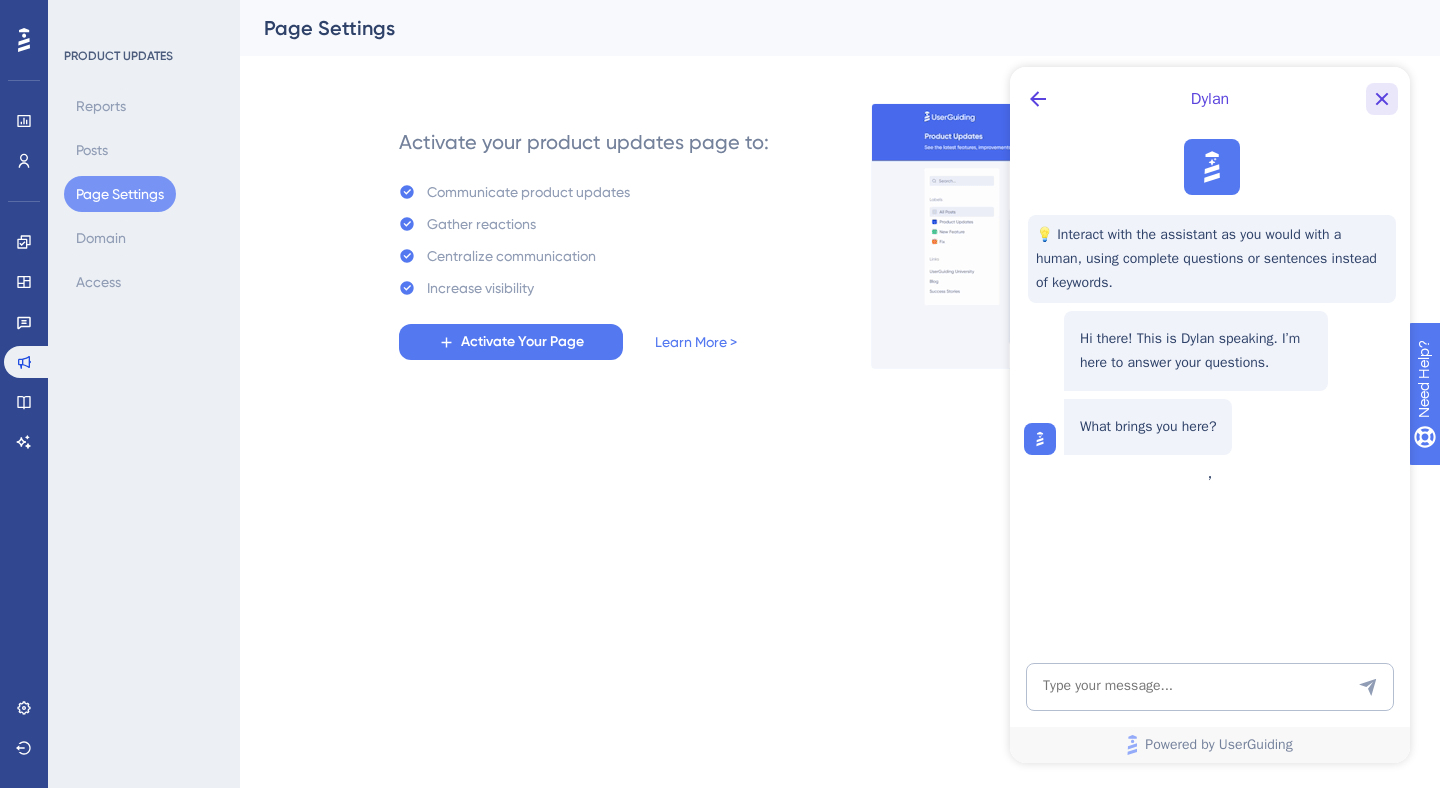 click 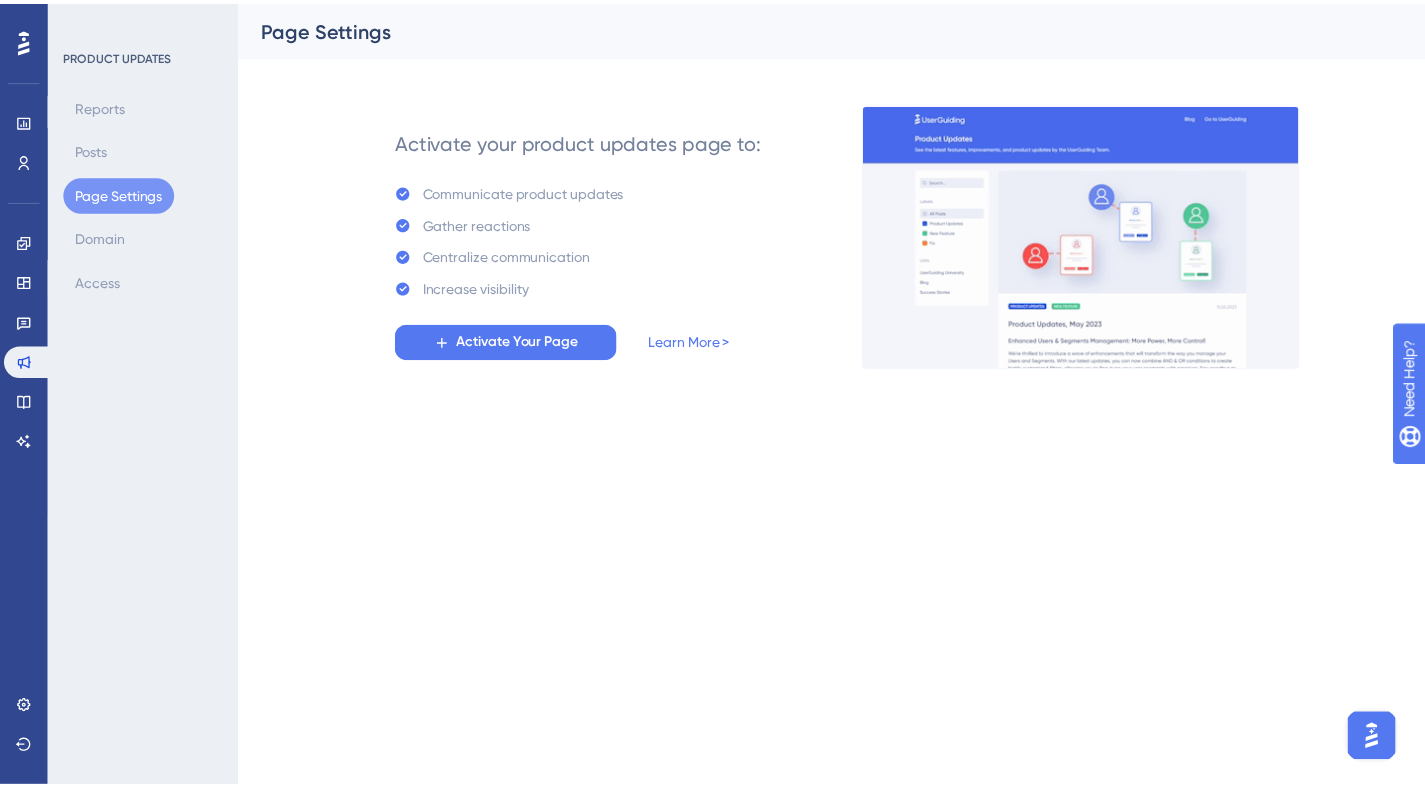 scroll, scrollTop: 0, scrollLeft: 0, axis: both 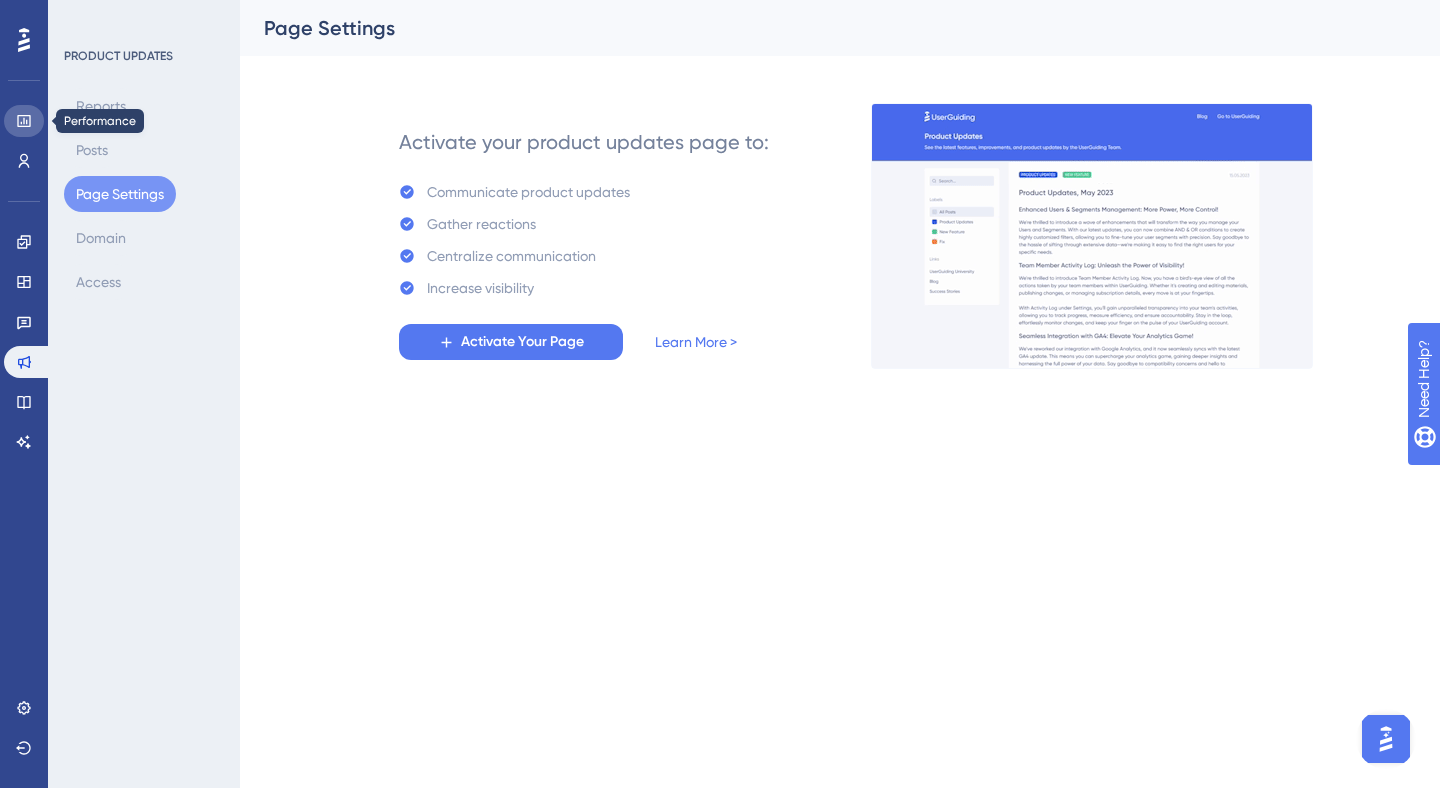 click 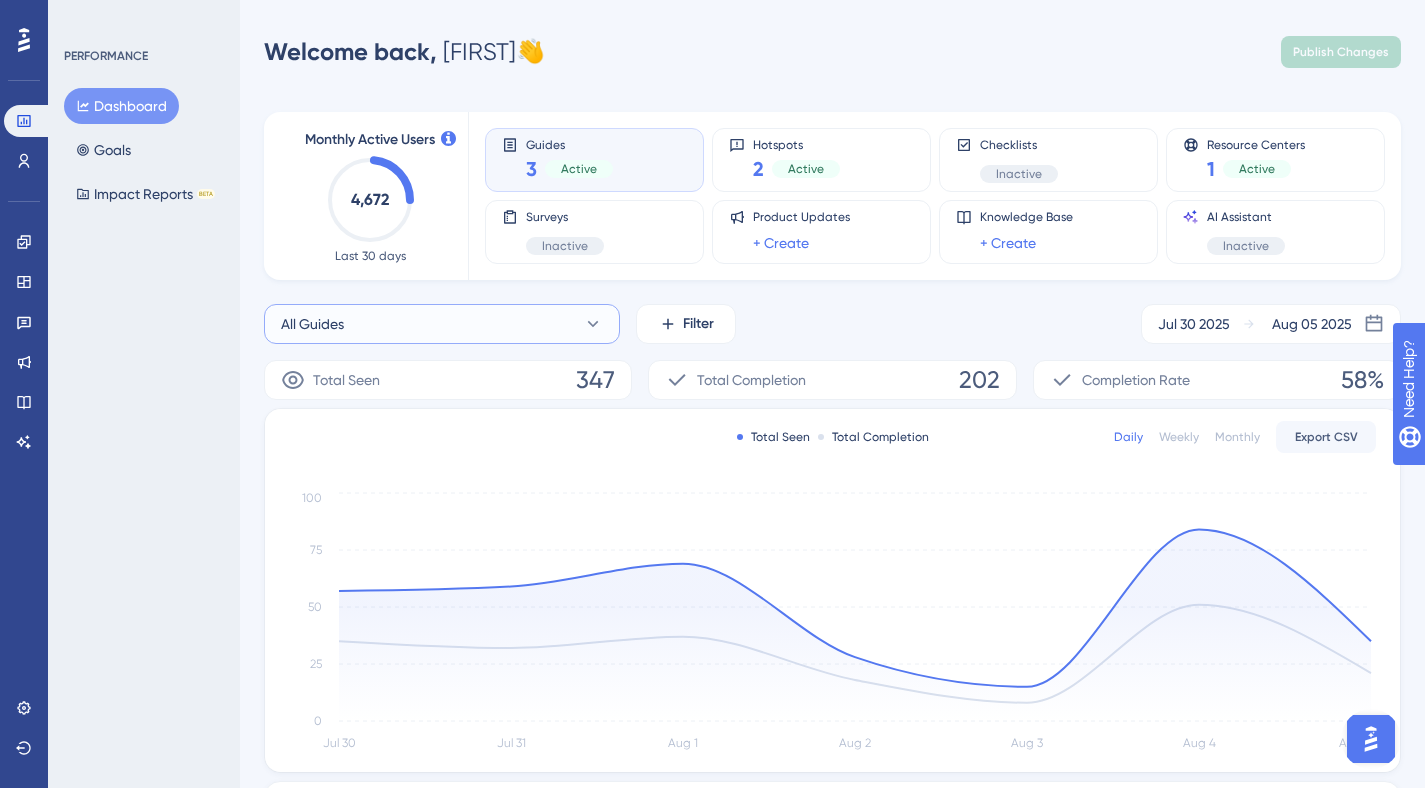 click on "All Guides" at bounding box center [442, 324] 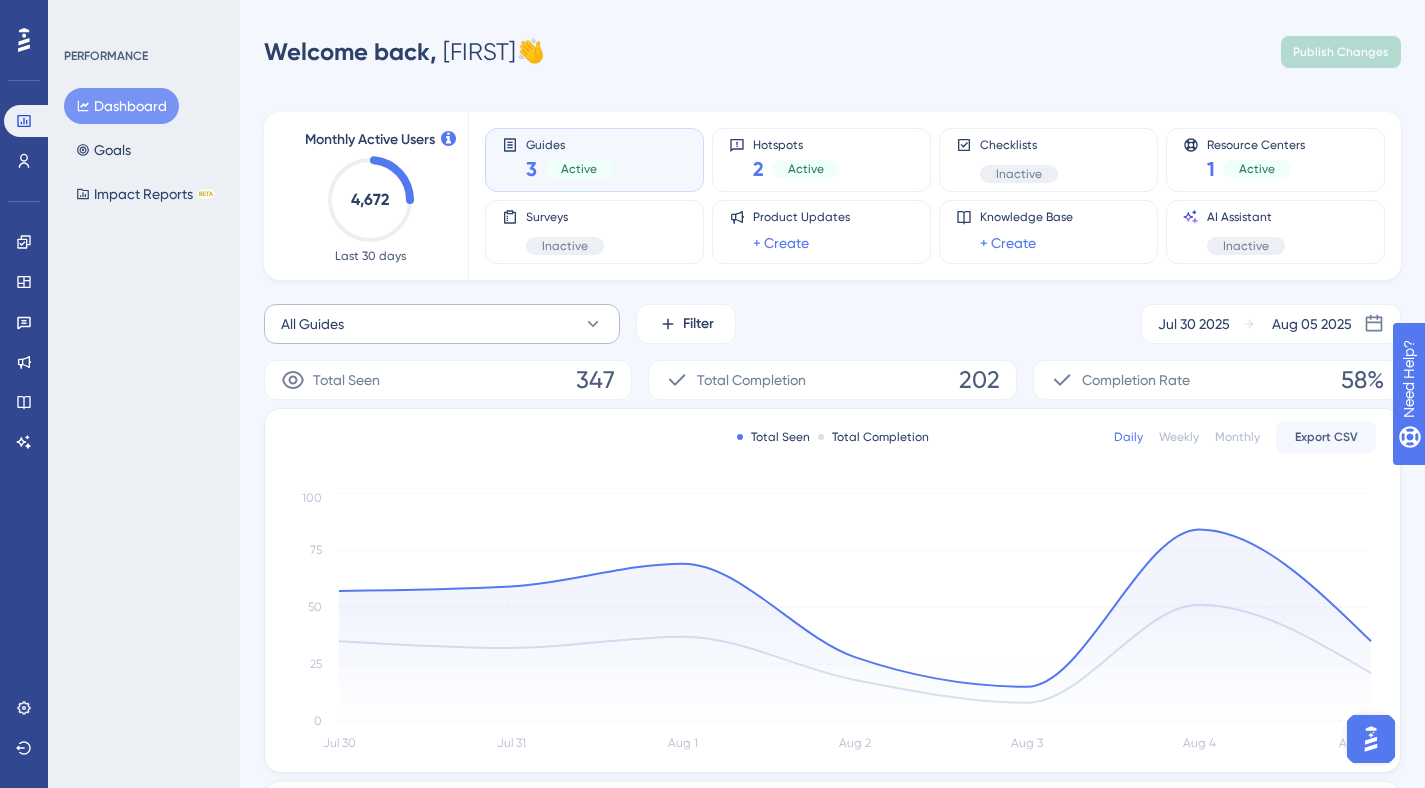 scroll, scrollTop: 153, scrollLeft: 0, axis: vertical 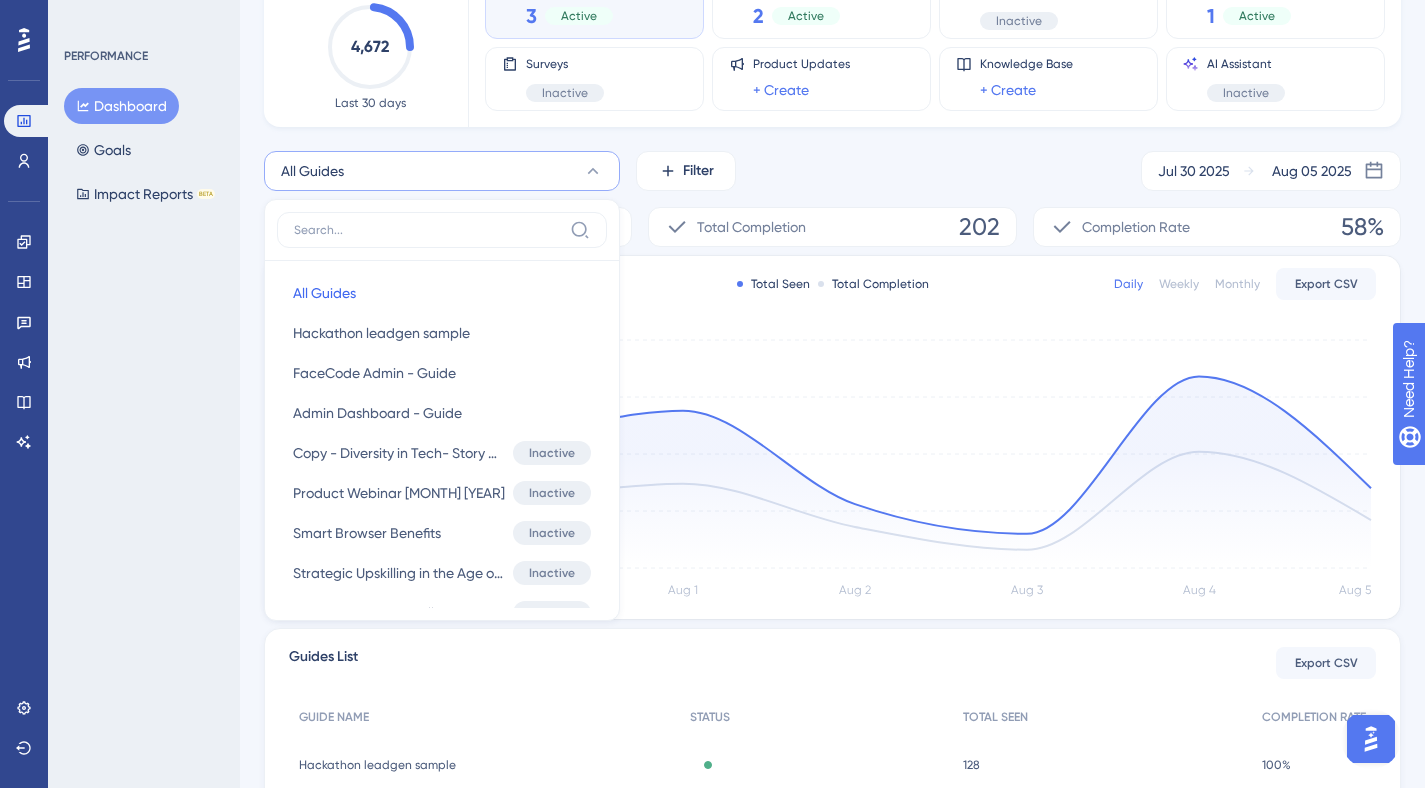 click on "All Guides All Guides All Guides Hackathon leadgen sample Hackathon leadgen sample FaceCode Admin - Guide FaceCode Admin - Guide Admin Dashboard - Guide Admin Dashboard - Guide Copy - Diversity in Tech- Story Behind PhonePe's Pride Impact Copy - Diversity in Tech- Story Behind PhonePe's Pride Impact Inactive Activate Product Webinar [MONTH] [YEAR] Product Webinar [MONTH] [YEAR] Inactive Activate Smart Browser Benefits Smart Browser Benefits Inactive Activate Strategic Upskilling in the Age of AI Strategic Upskilling in the Age of AI Inactive Activate How Generative AI will Impact Software Development How Generative AI will Impact Software Development Inactive Activate Diversity in Tech- Story Behind PhonePe's Pride Impact Diversity in Tech- Story Behind PhonePe's Pride Impact Inactive Activate Talent Decoded - Why Tech Screening Fails to Uncover True Talent Talent Decoded - Why Tech Screening Fails to Uncover True Talent Inactive Activate Talent Uncoded - Skill assessment & ChatGPT Inactive Activate Inactive Filter" at bounding box center (832, 171) 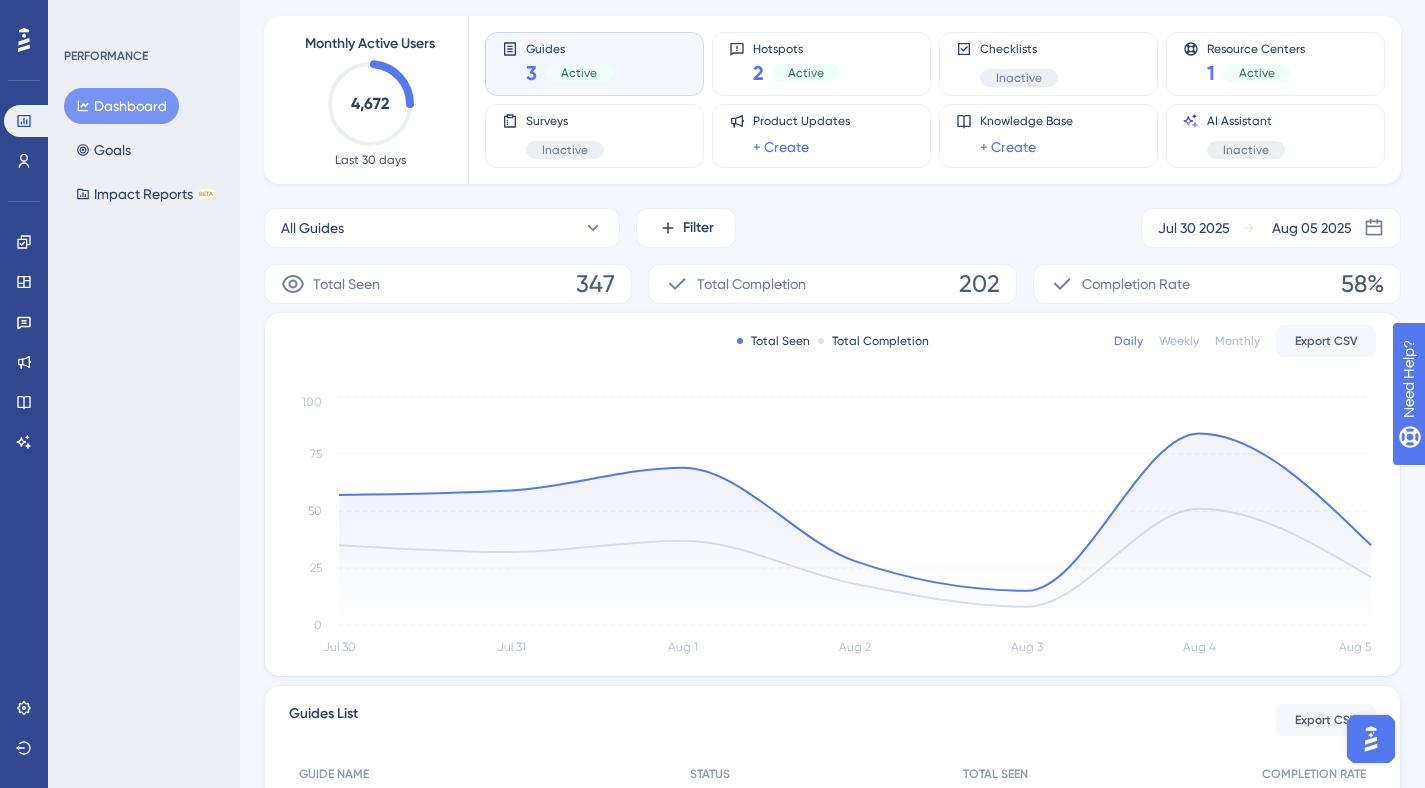 scroll, scrollTop: 0, scrollLeft: 0, axis: both 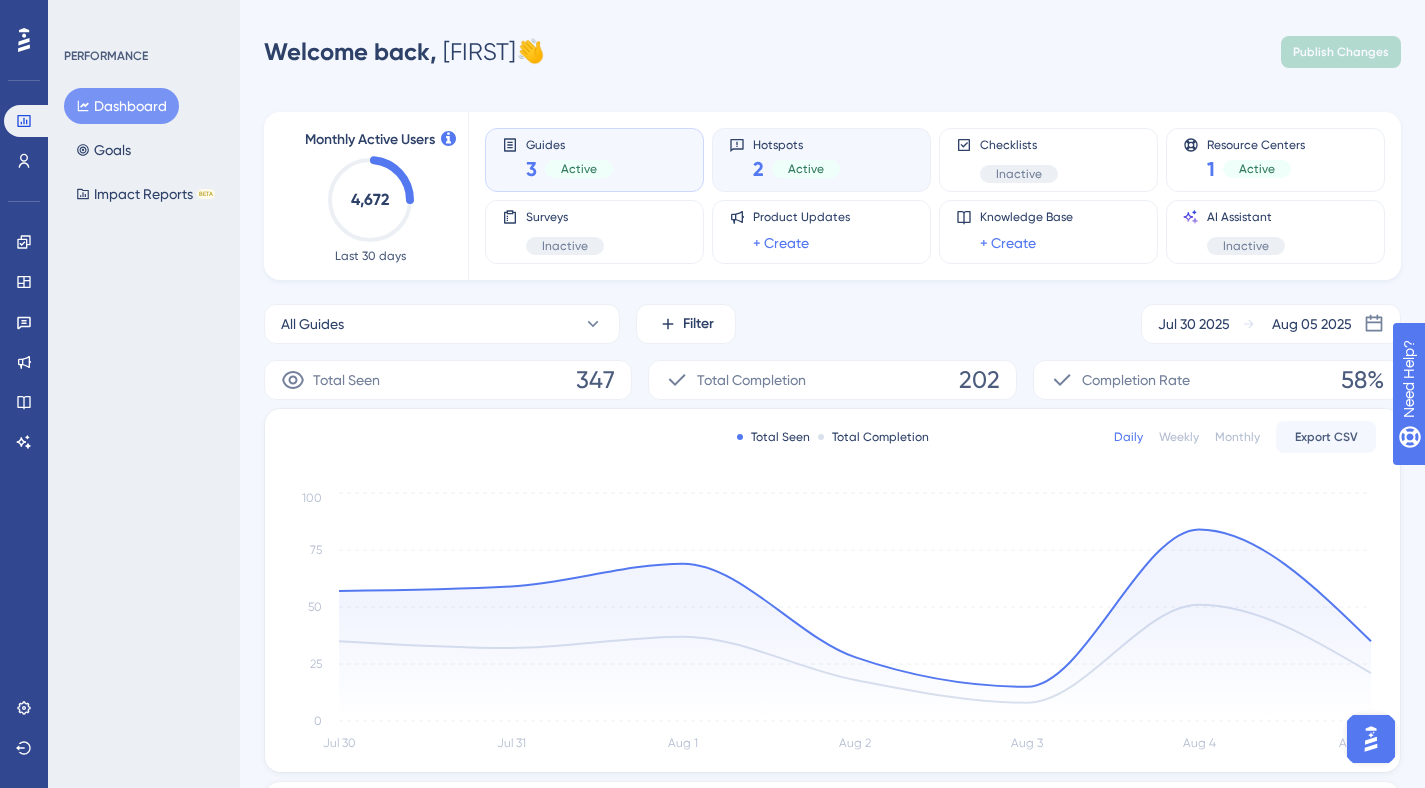 click on "Hotspots 2 Active" at bounding box center [821, 160] 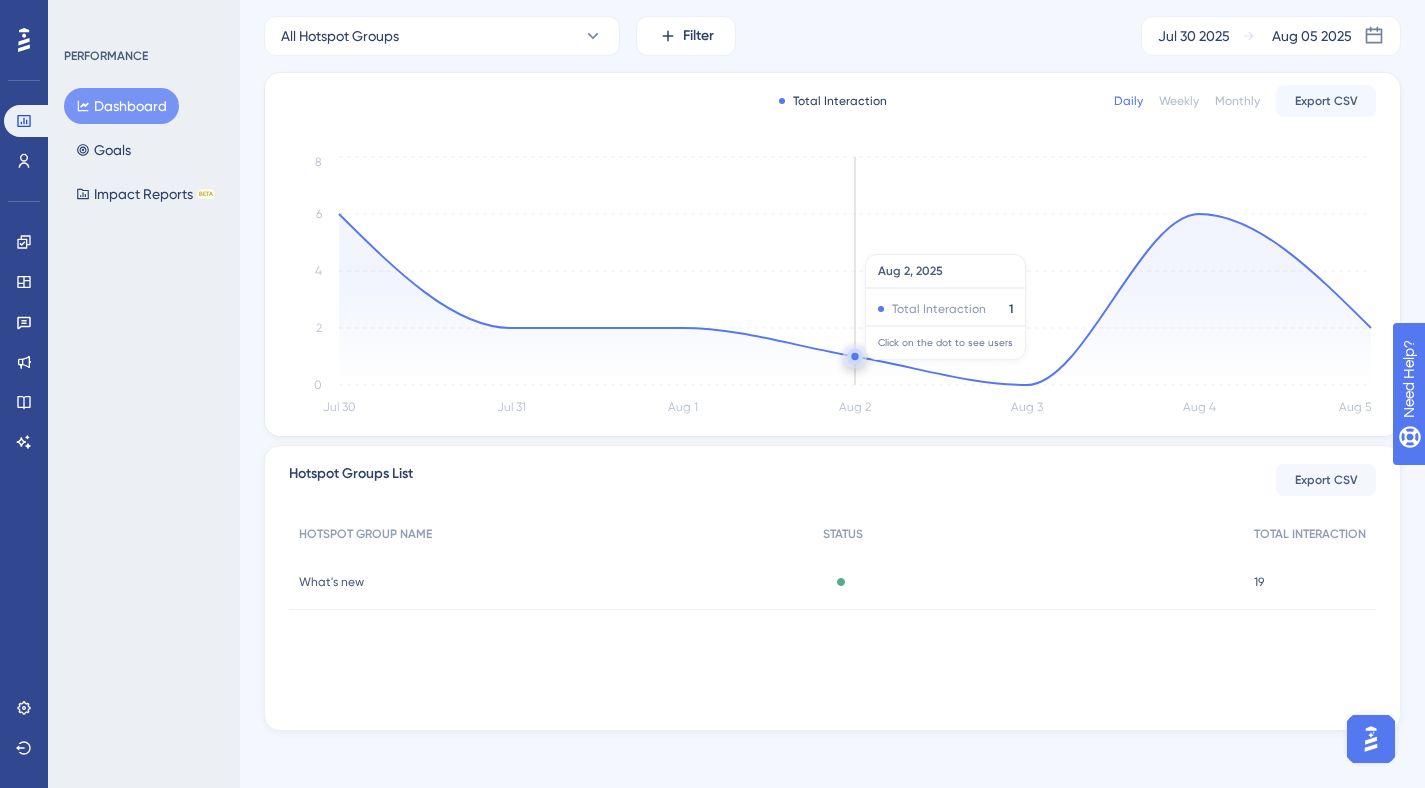 scroll, scrollTop: 295, scrollLeft: 0, axis: vertical 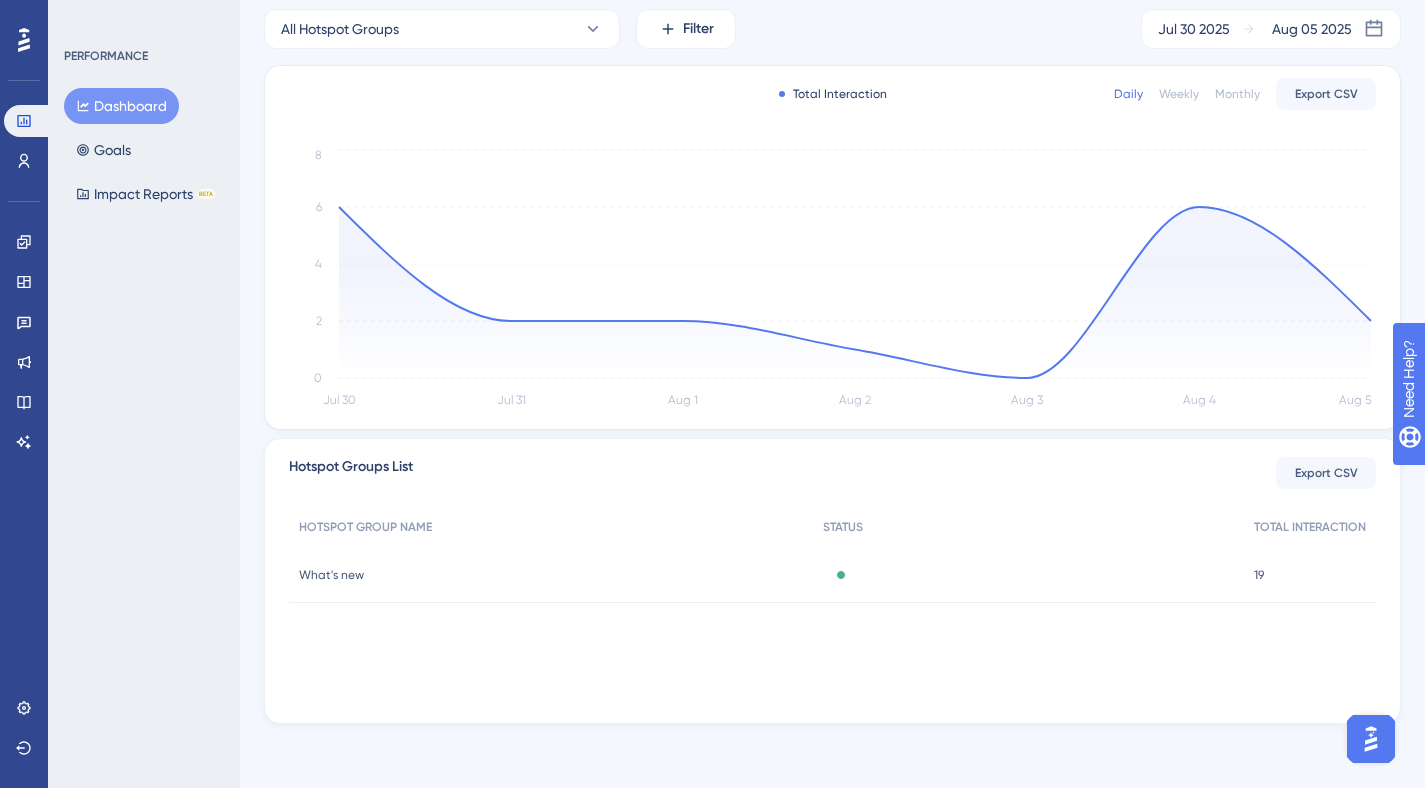 click on "What's new" at bounding box center (331, 575) 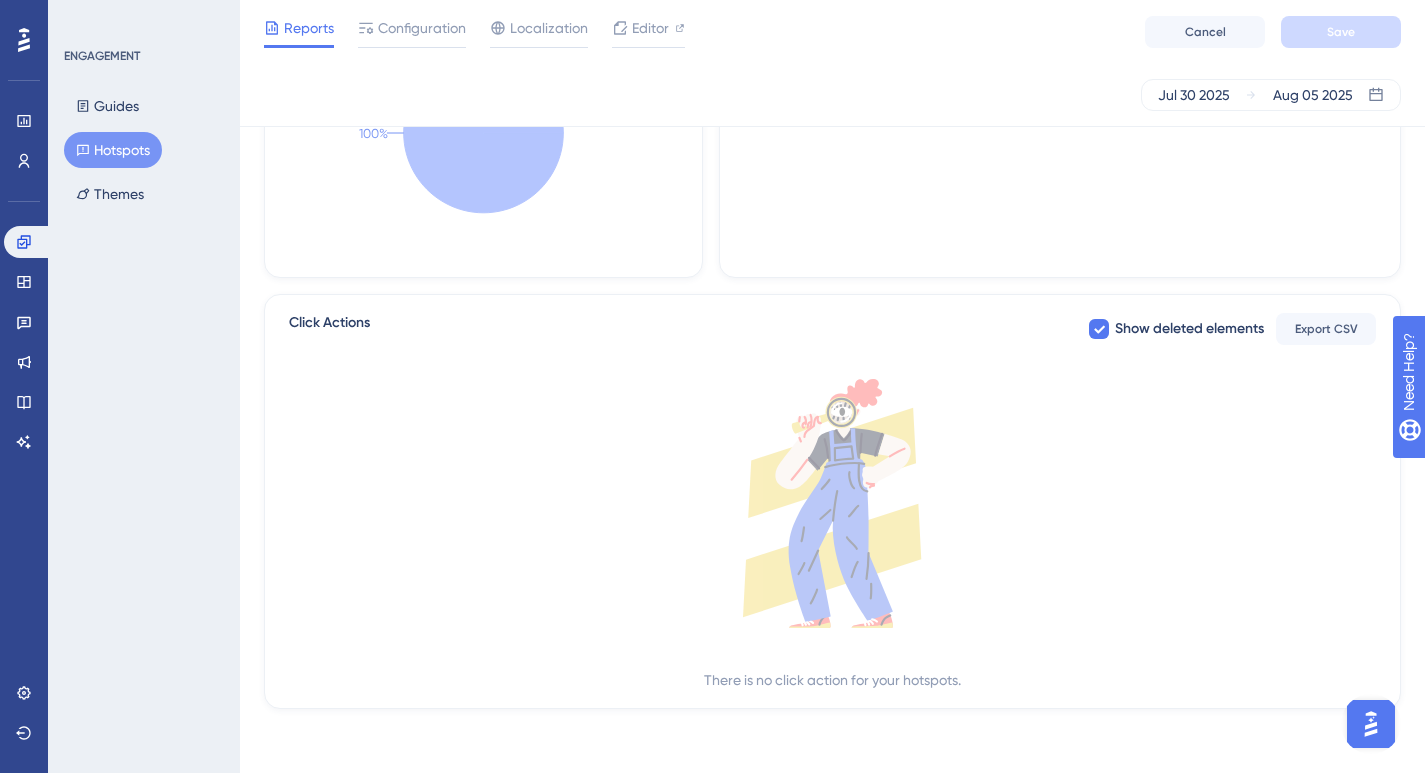 scroll, scrollTop: 0, scrollLeft: 0, axis: both 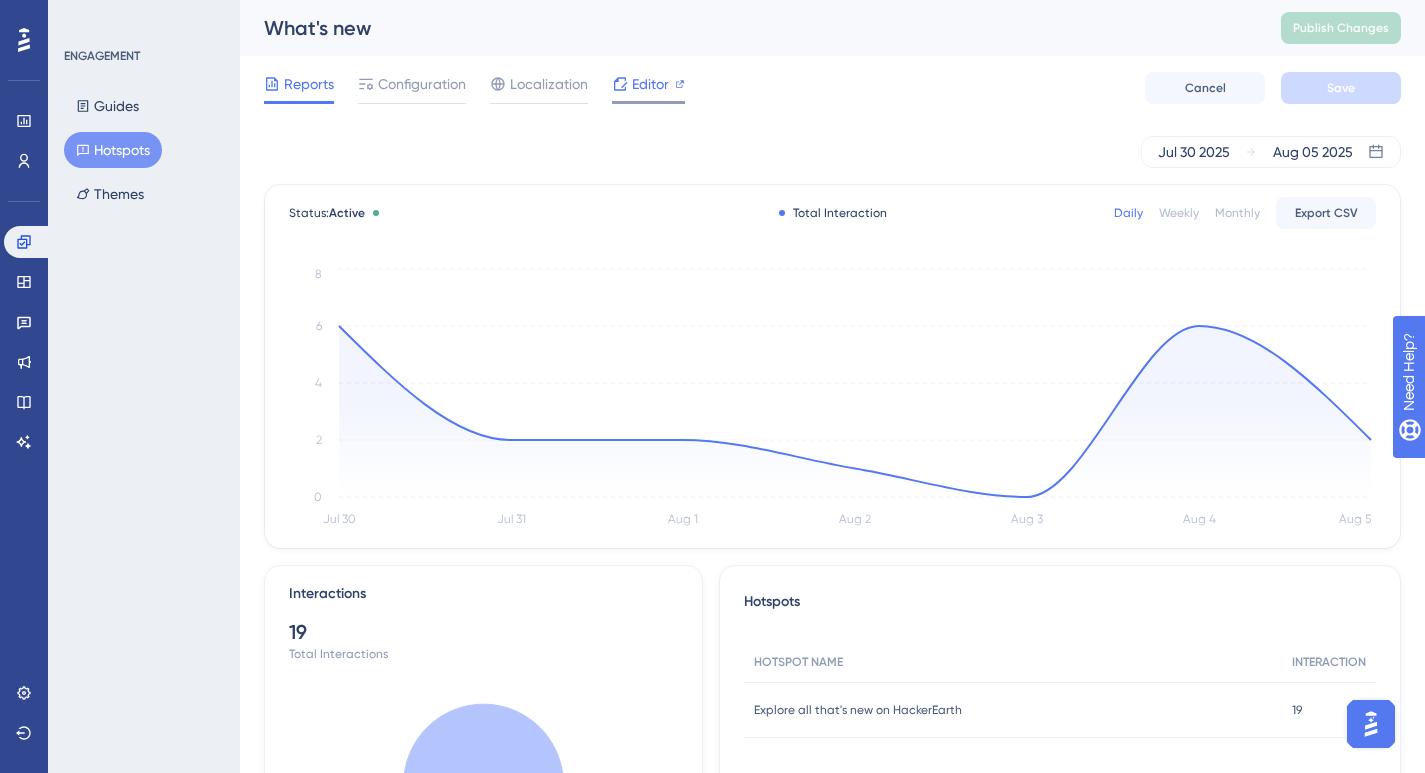 click on "Editor" at bounding box center [648, 84] 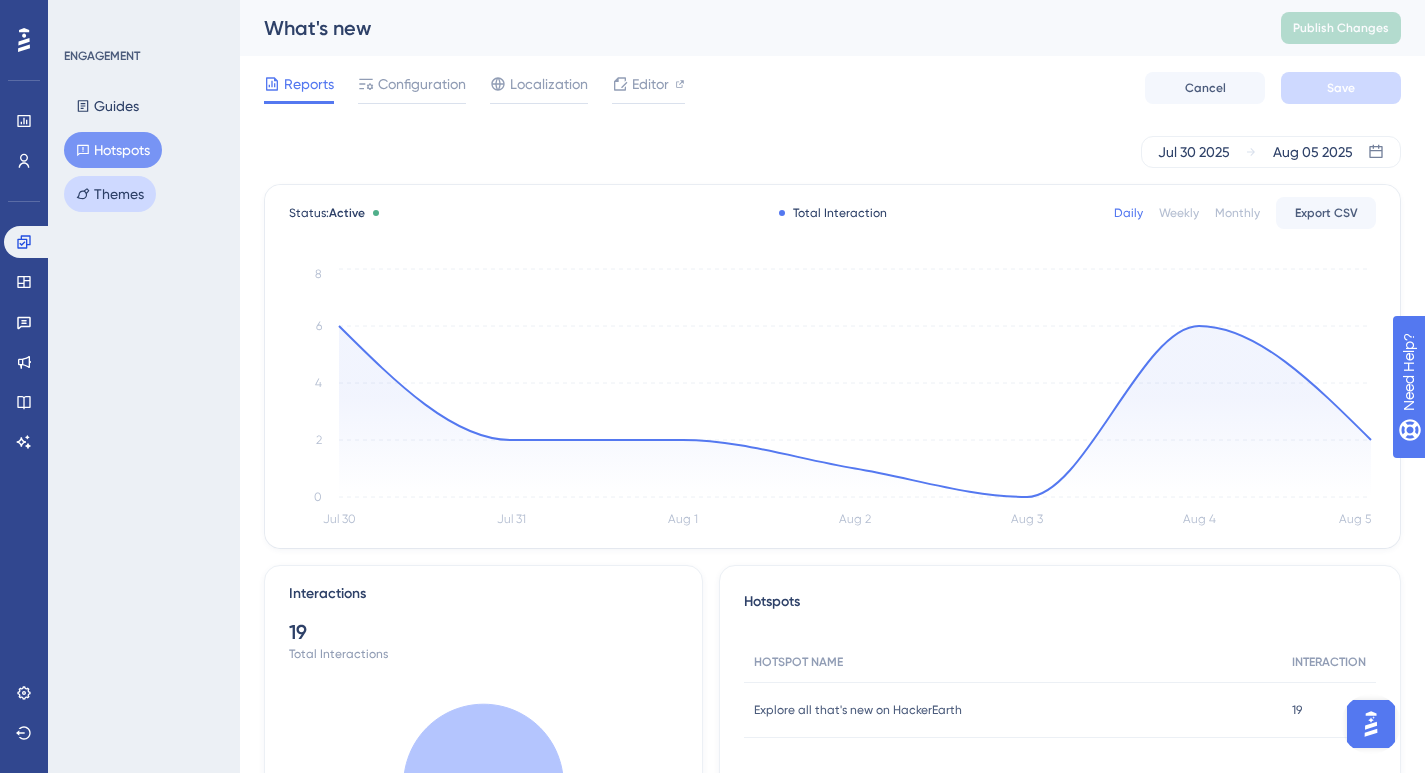 click on "Themes" at bounding box center [110, 194] 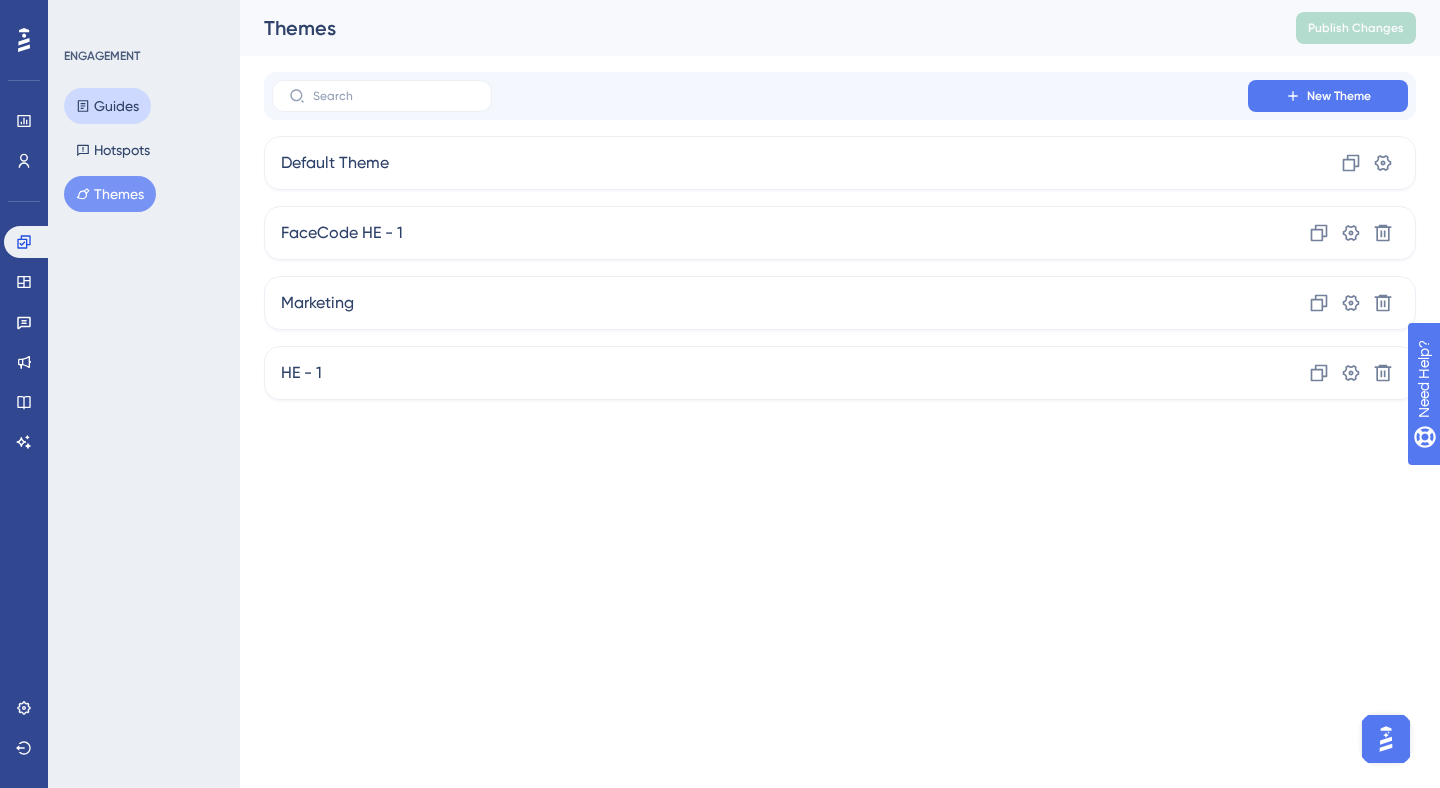 click on "Guides" at bounding box center [107, 106] 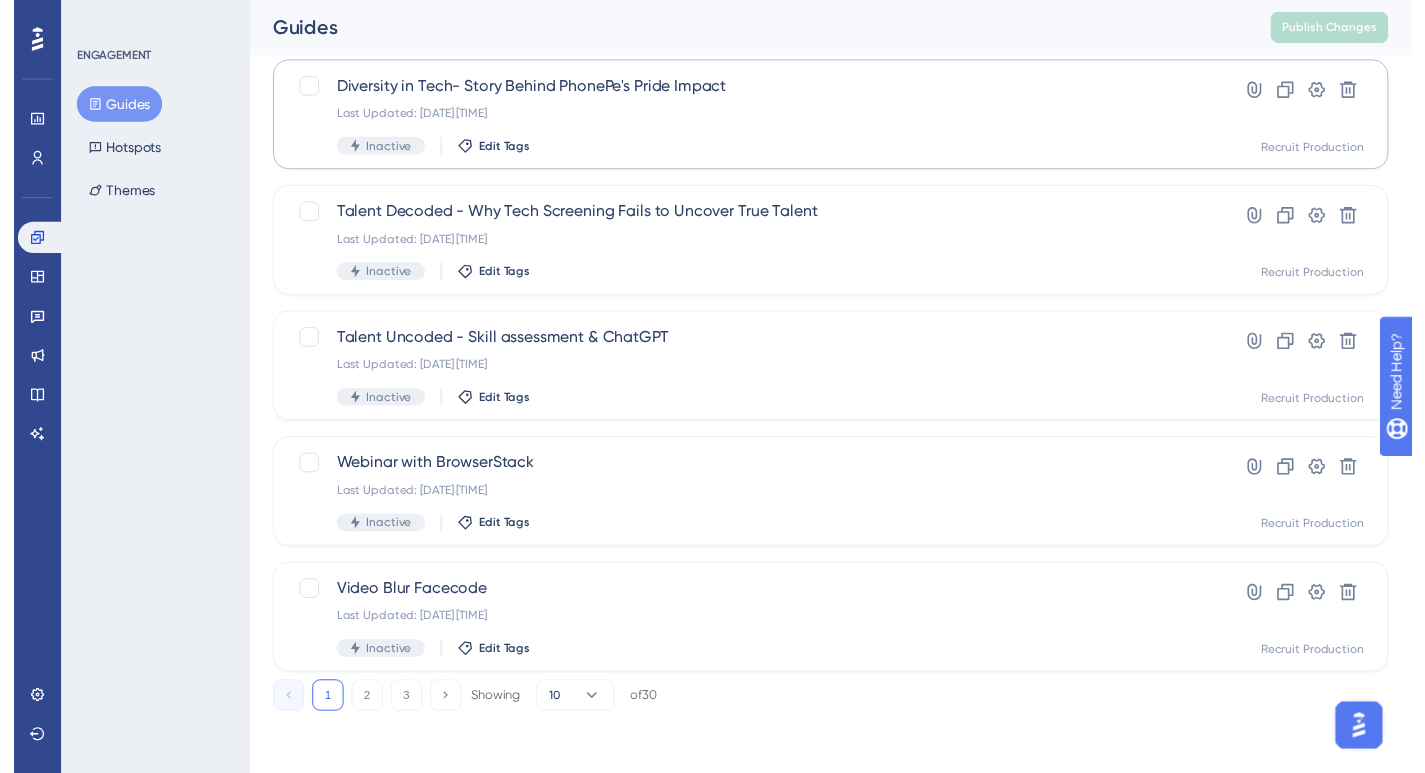 scroll, scrollTop: 0, scrollLeft: 0, axis: both 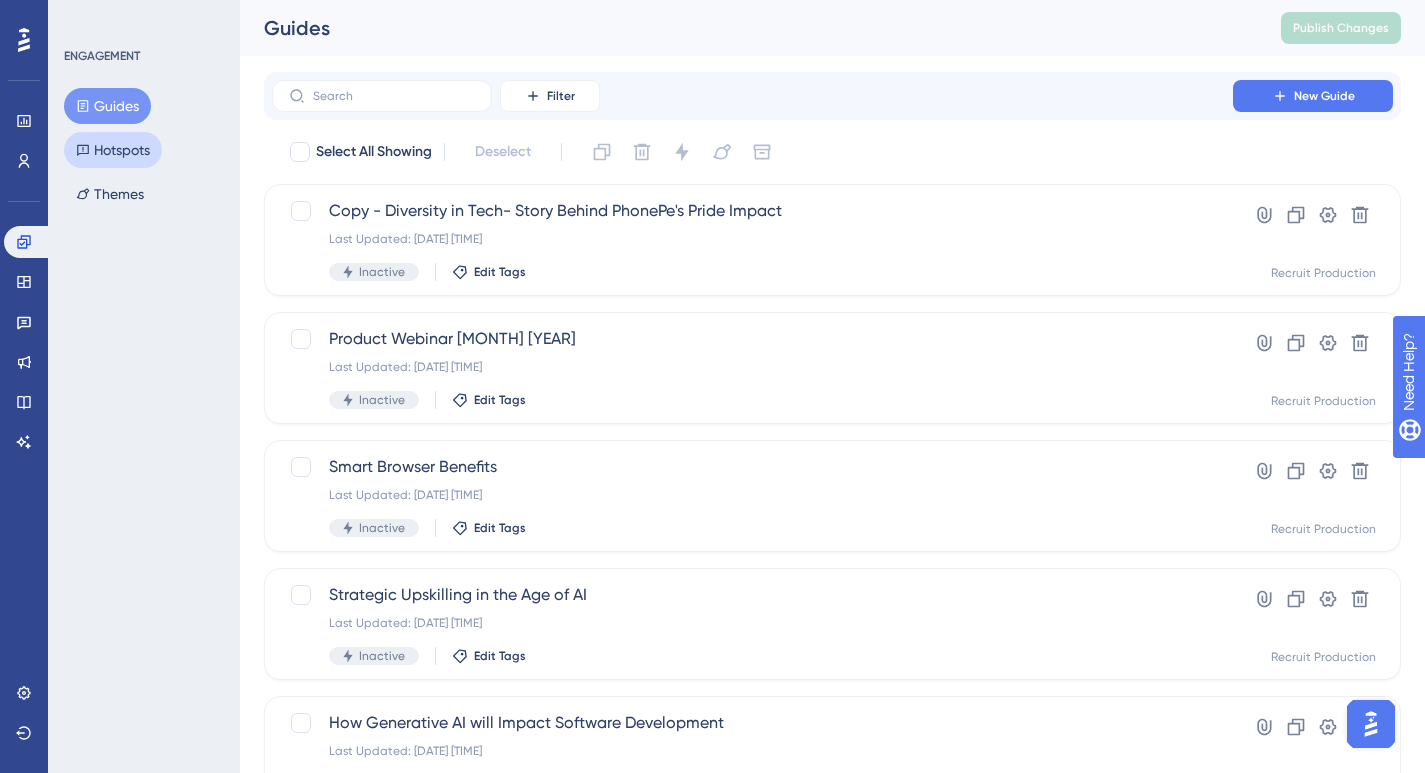 click on "Hotspots" at bounding box center (113, 150) 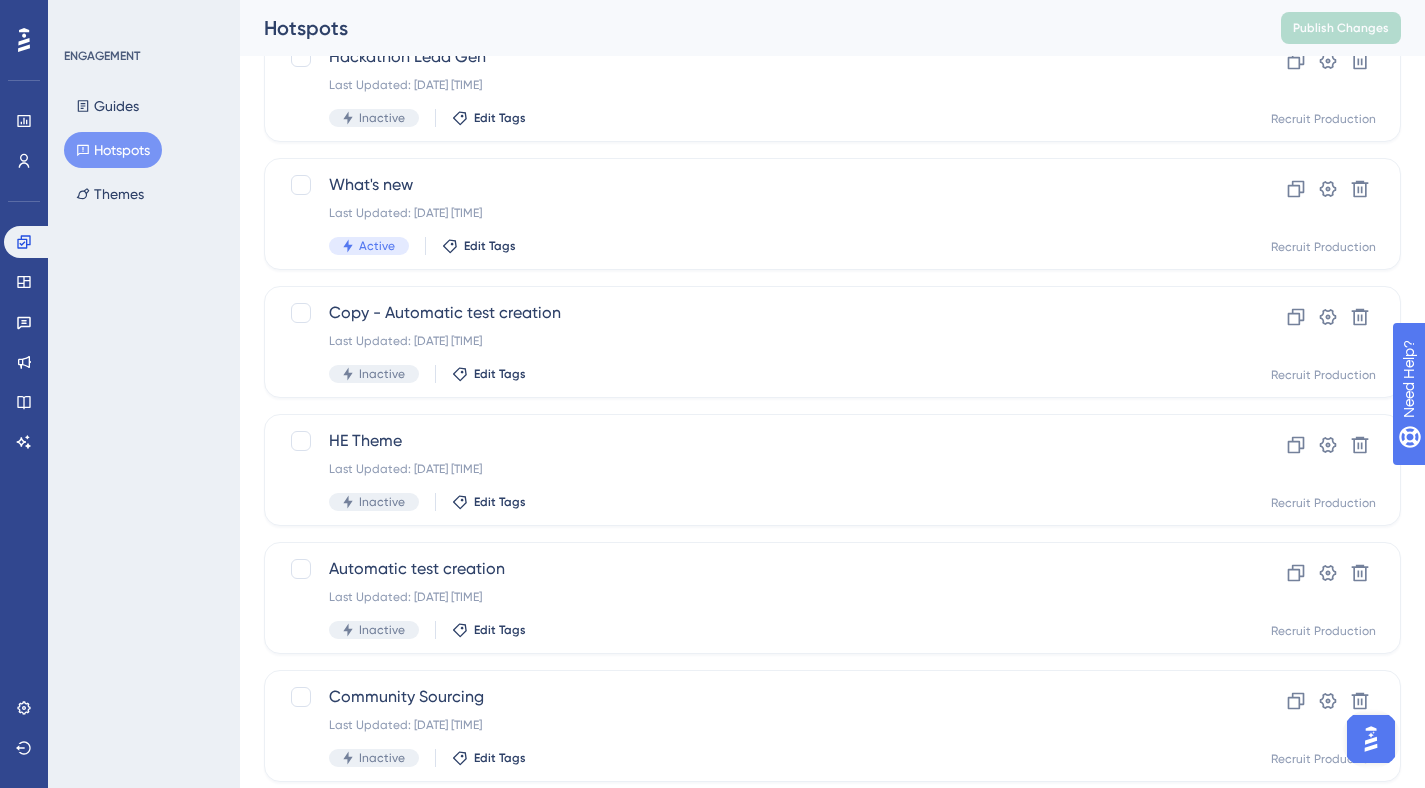 scroll, scrollTop: 596, scrollLeft: 0, axis: vertical 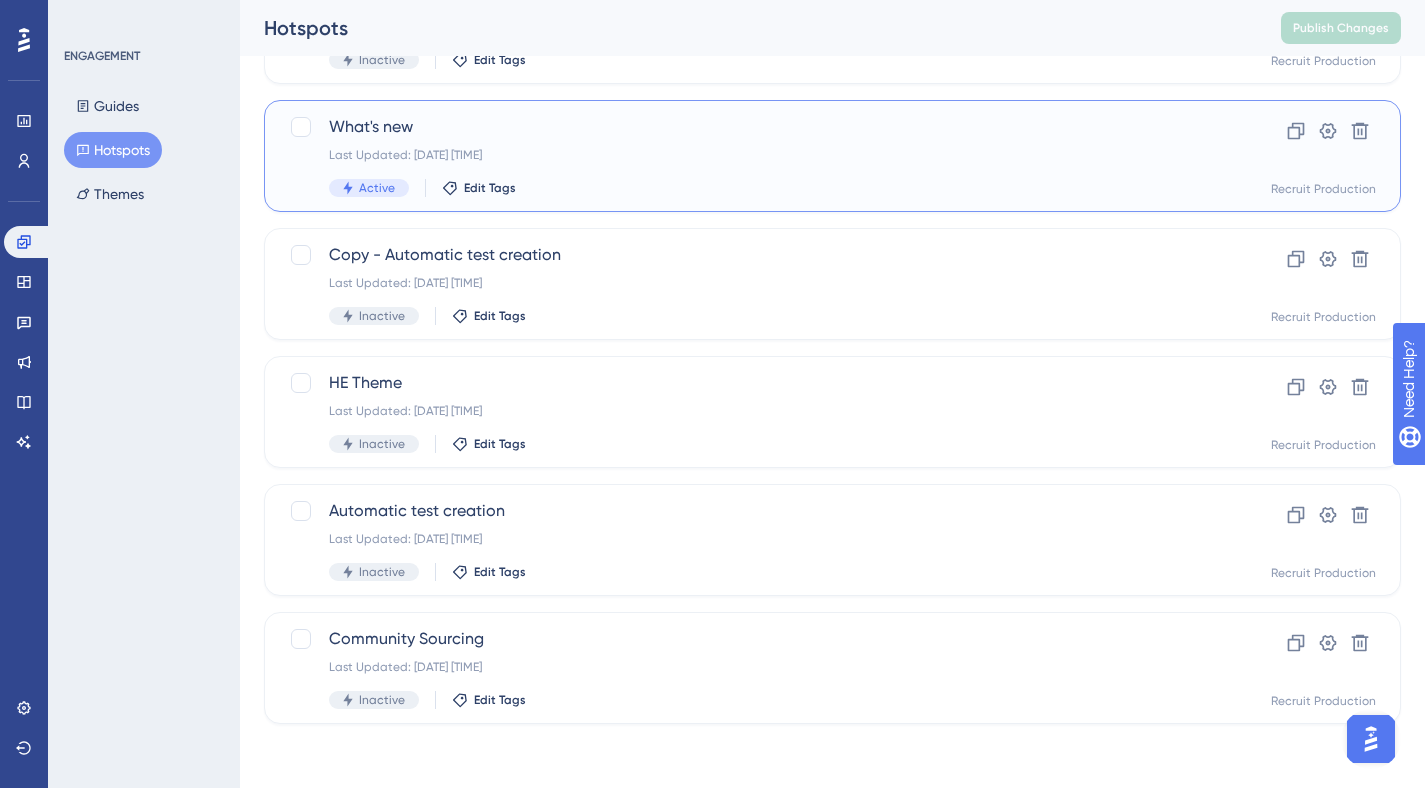 click on "What's new" at bounding box center [752, 127] 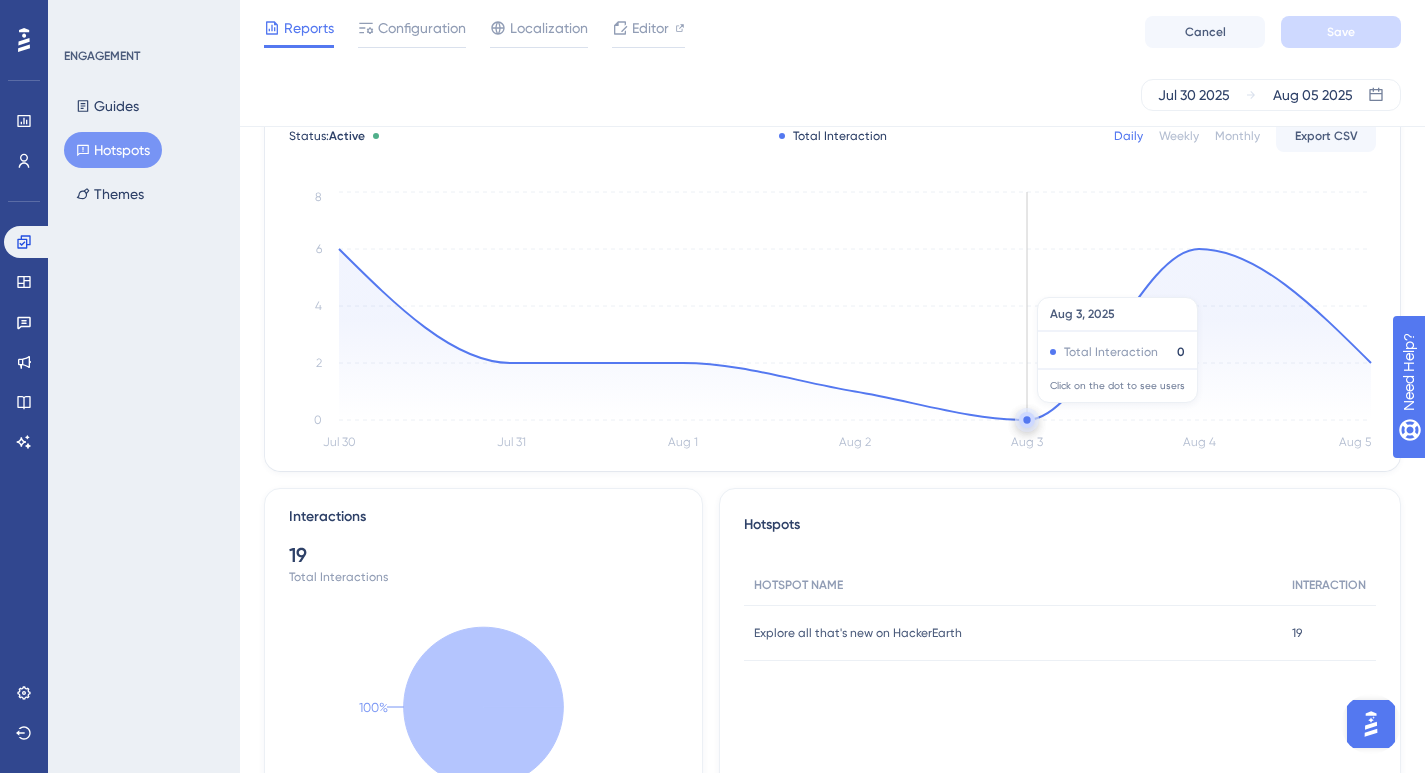 scroll, scrollTop: 0, scrollLeft: 0, axis: both 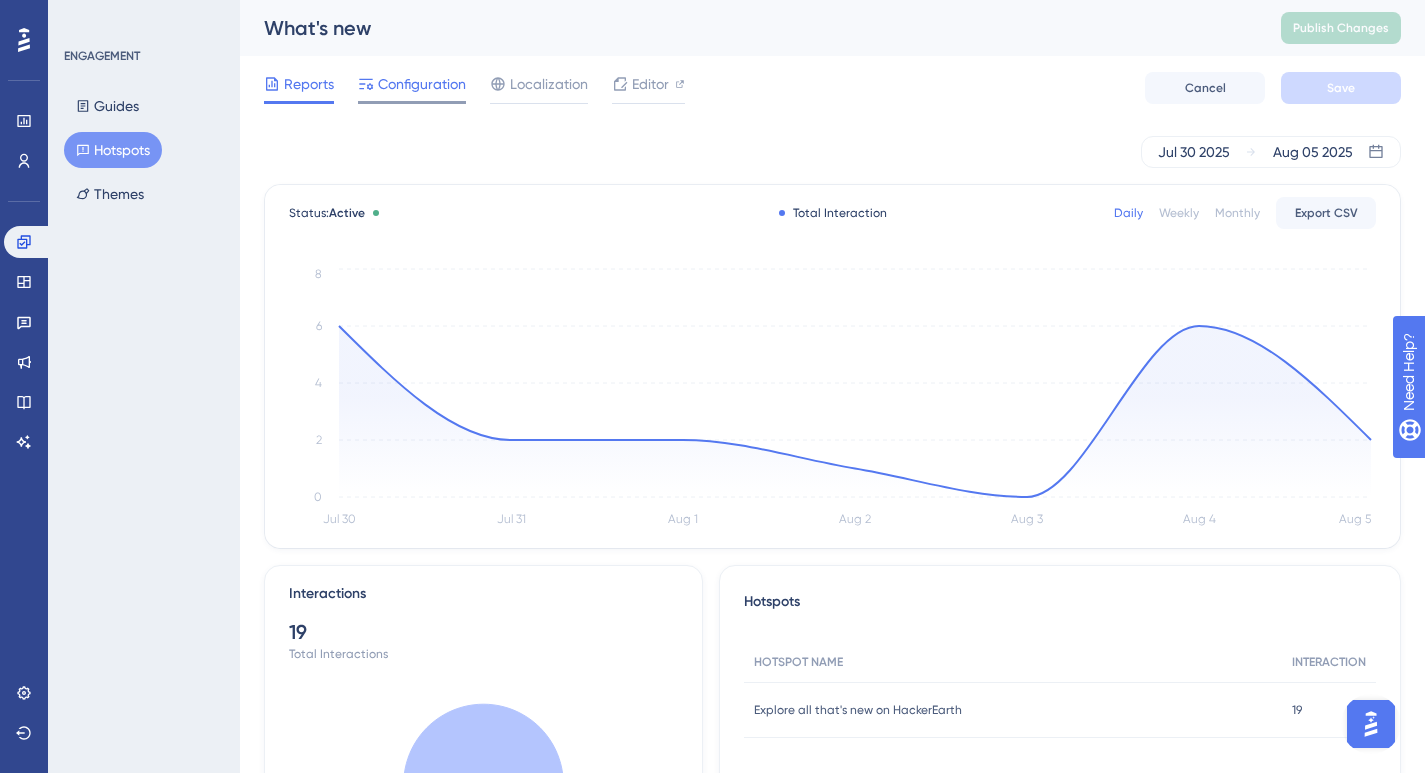 click on "Configuration" at bounding box center (422, 84) 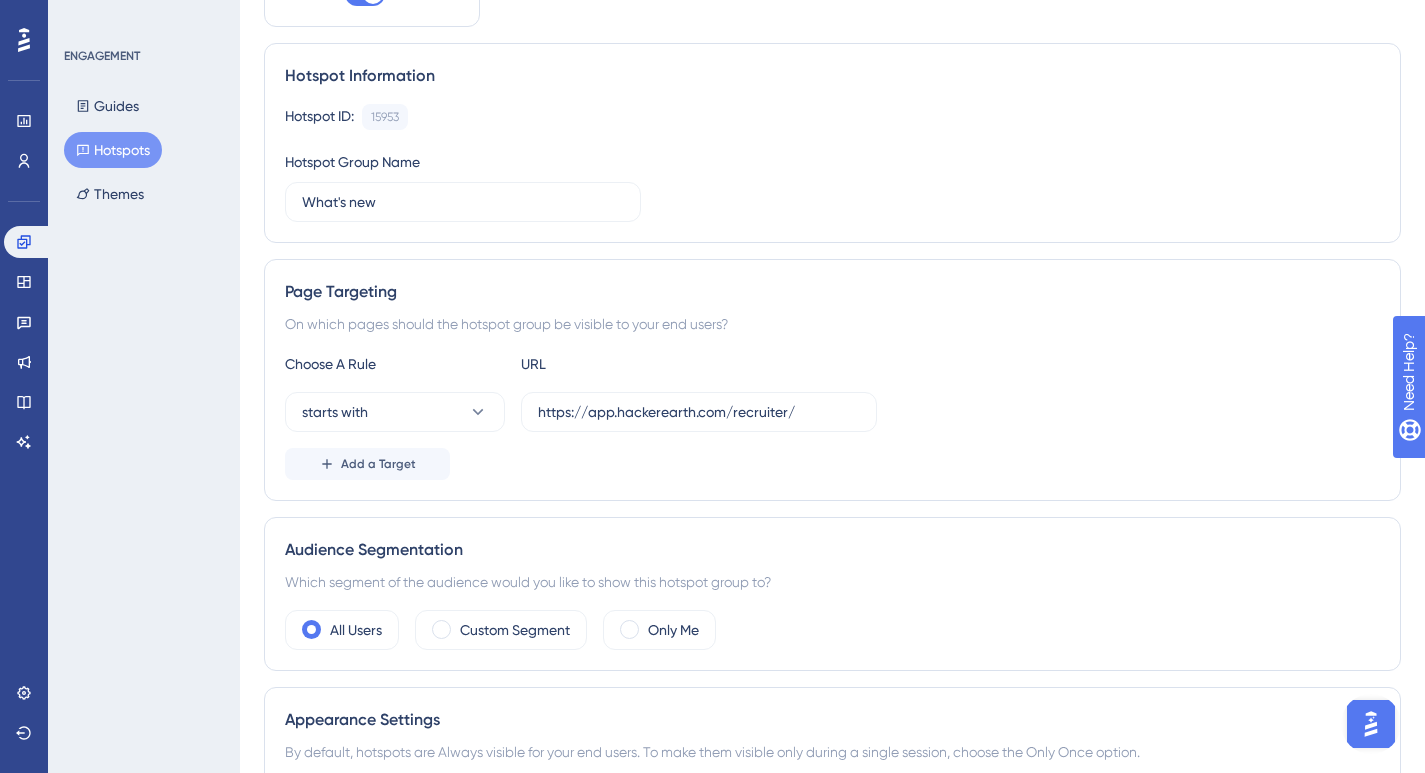 scroll, scrollTop: 0, scrollLeft: 0, axis: both 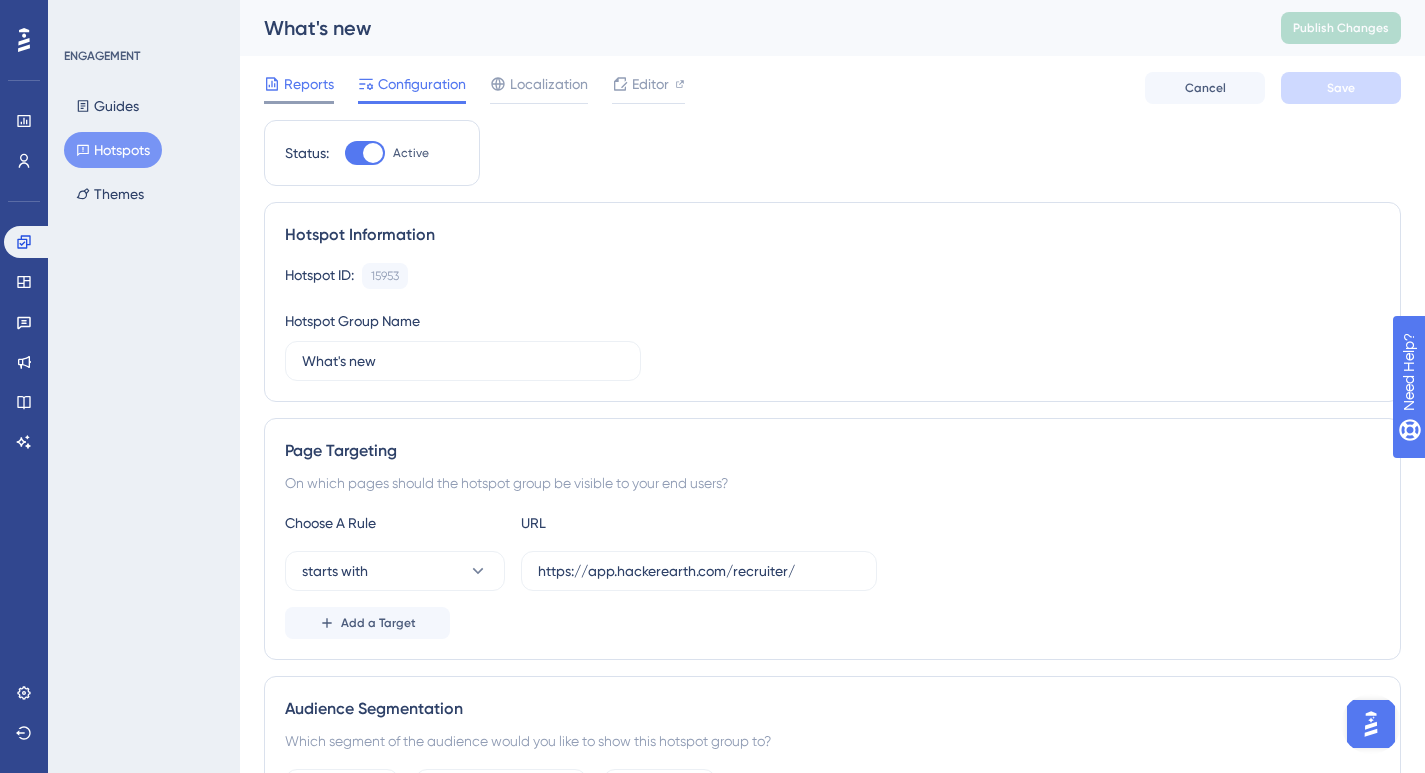 click on "Reports" at bounding box center (309, 84) 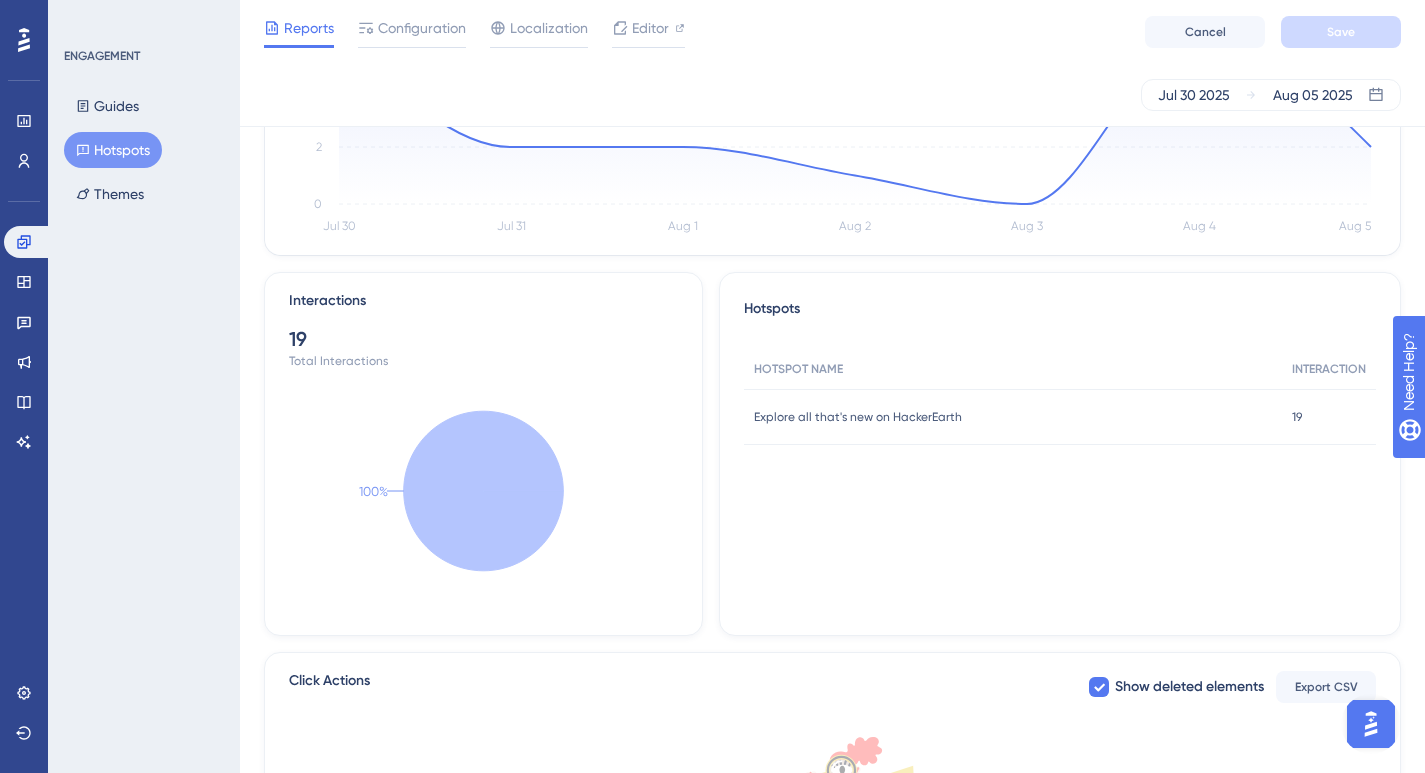 scroll, scrollTop: 0, scrollLeft: 0, axis: both 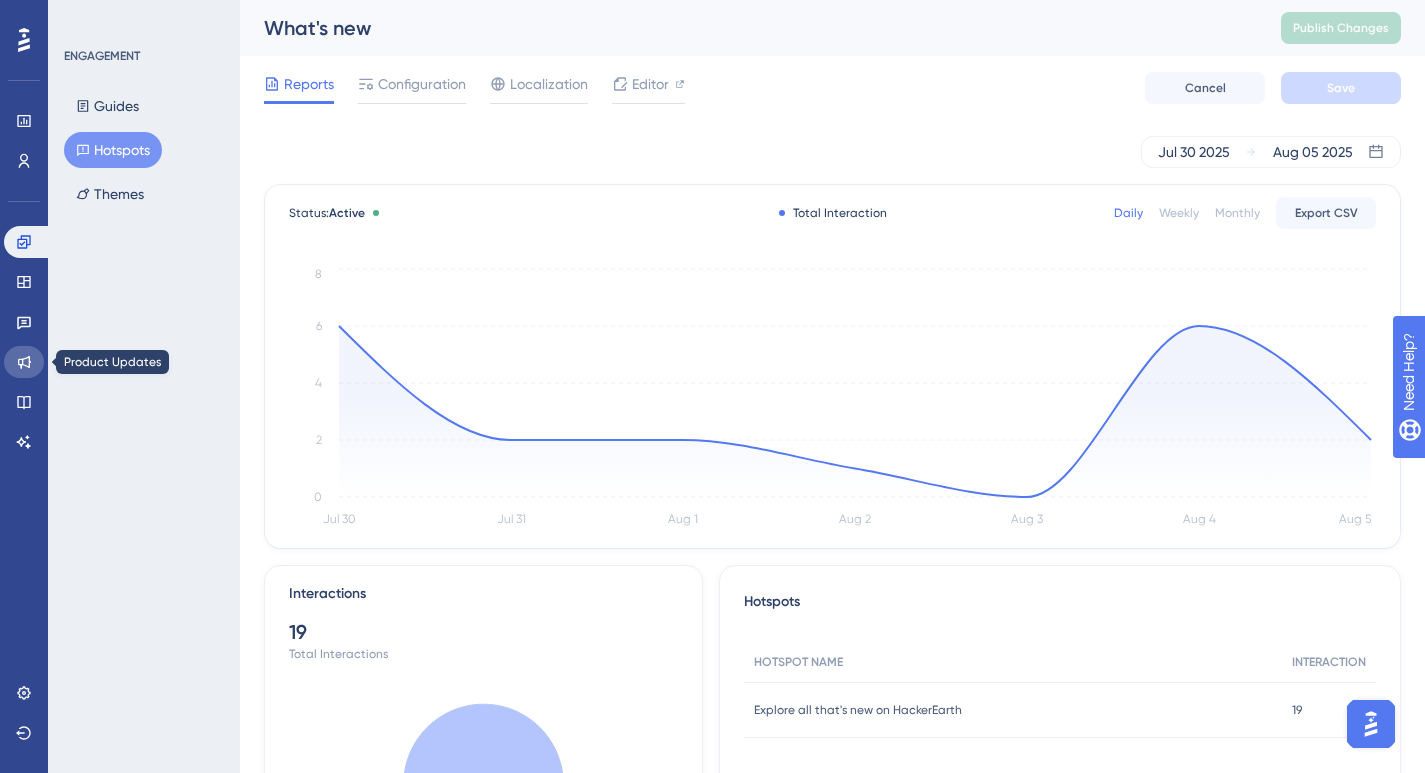 click 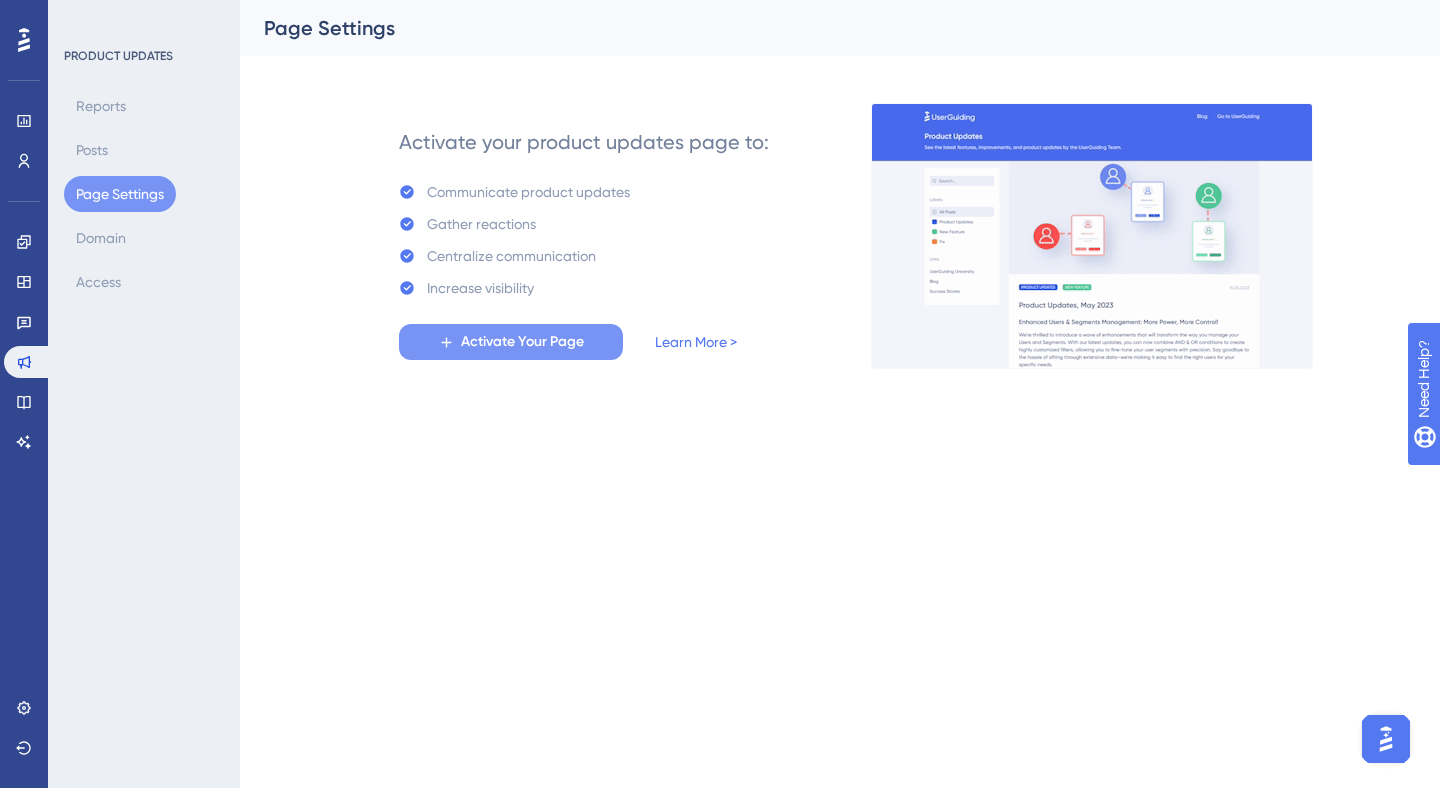 click on "Activate Your Page" at bounding box center (522, 342) 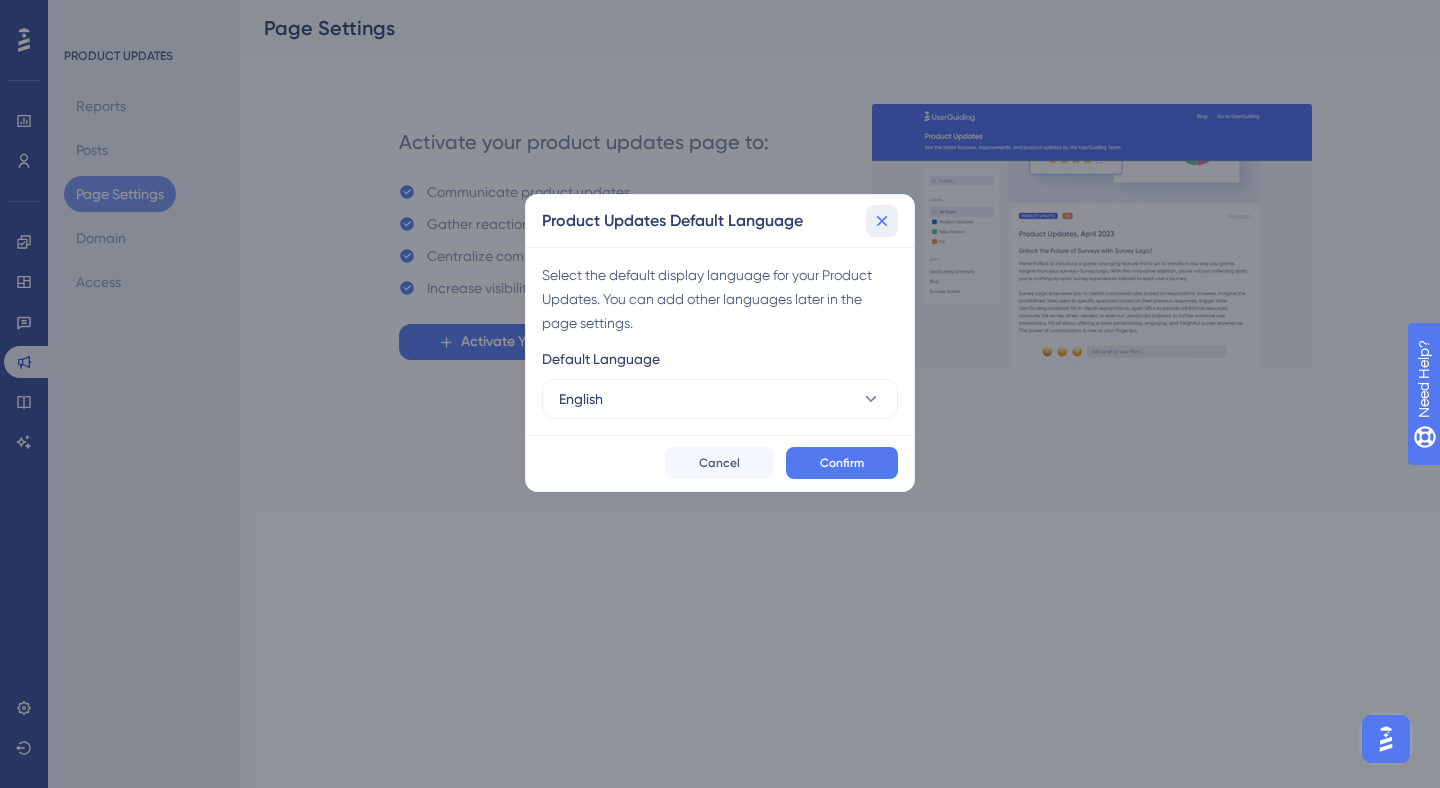 click 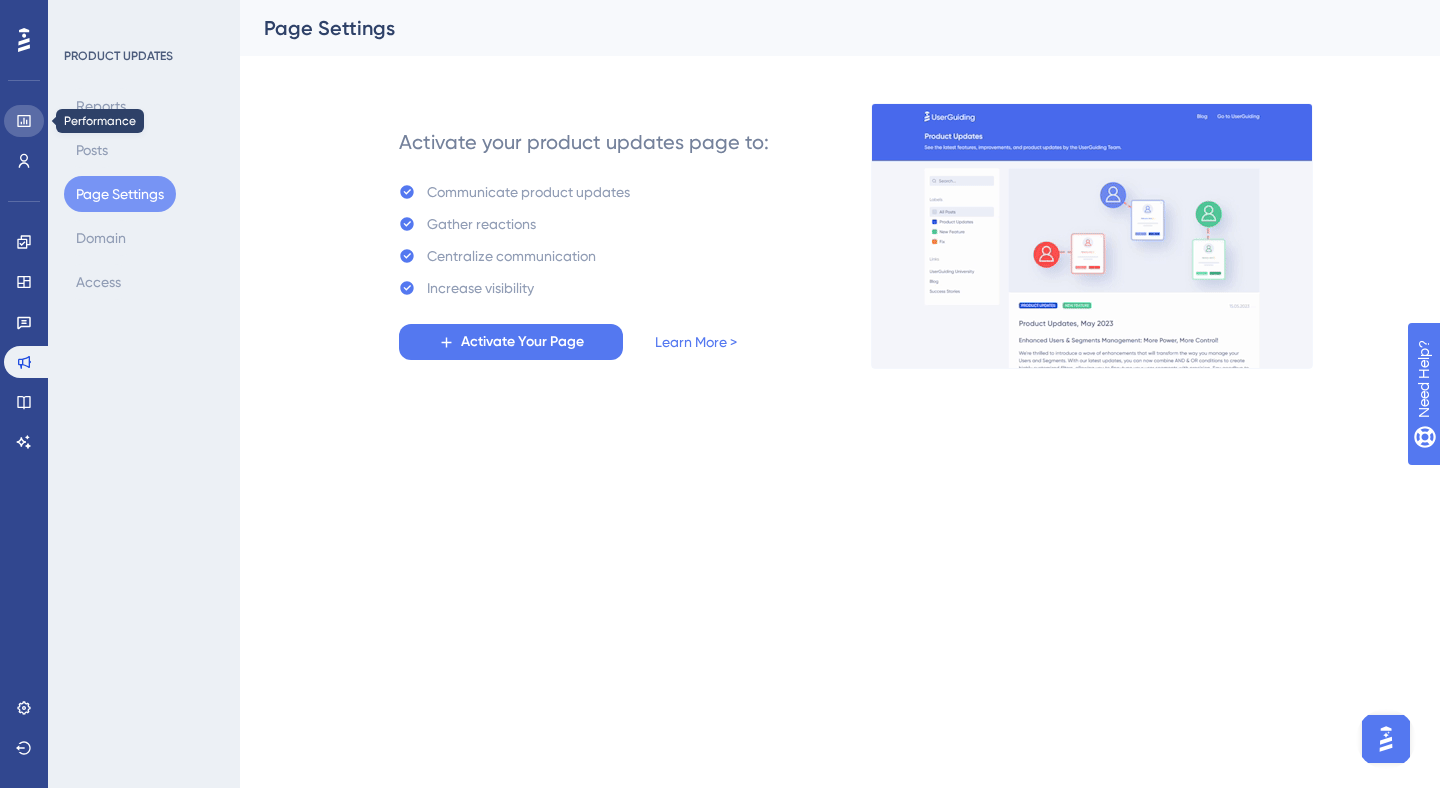 click 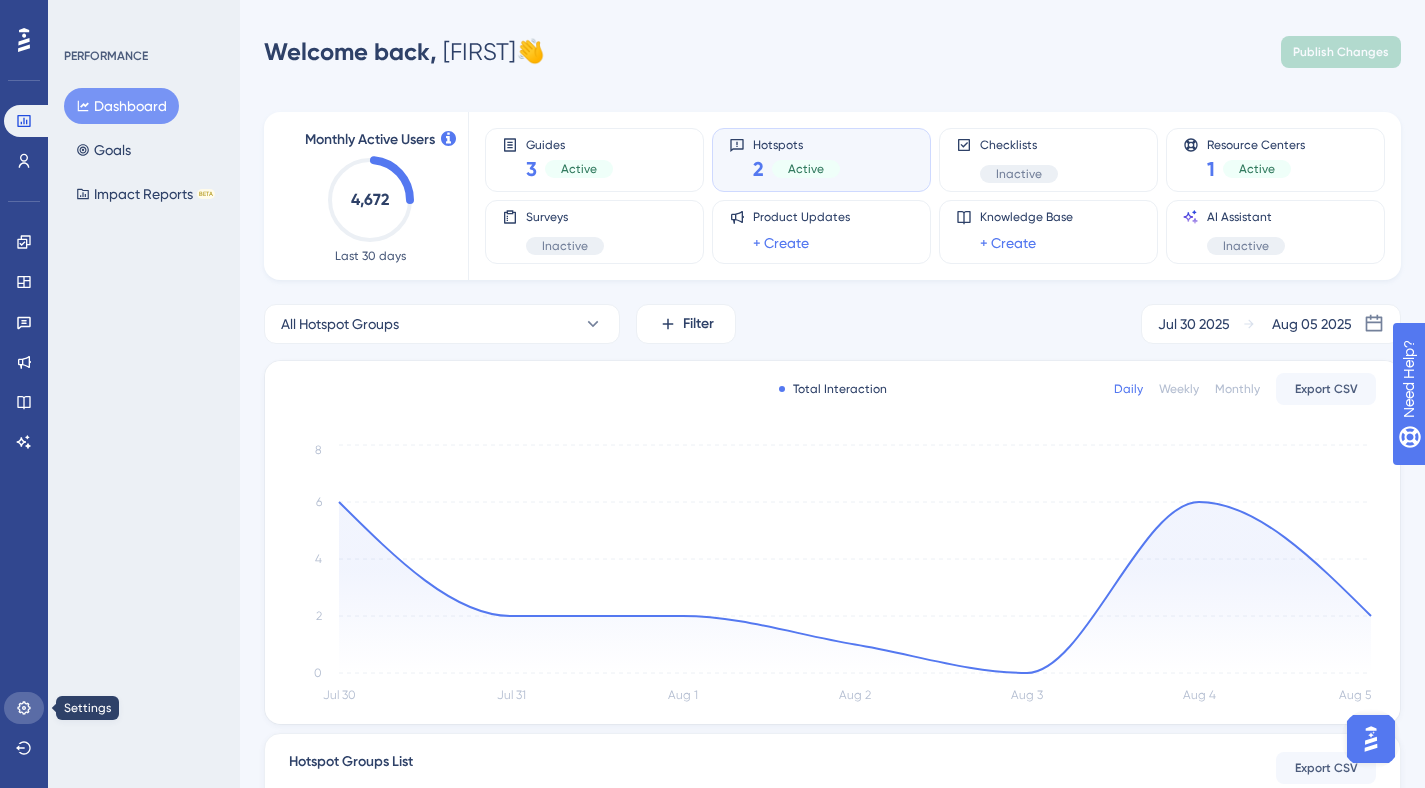 click 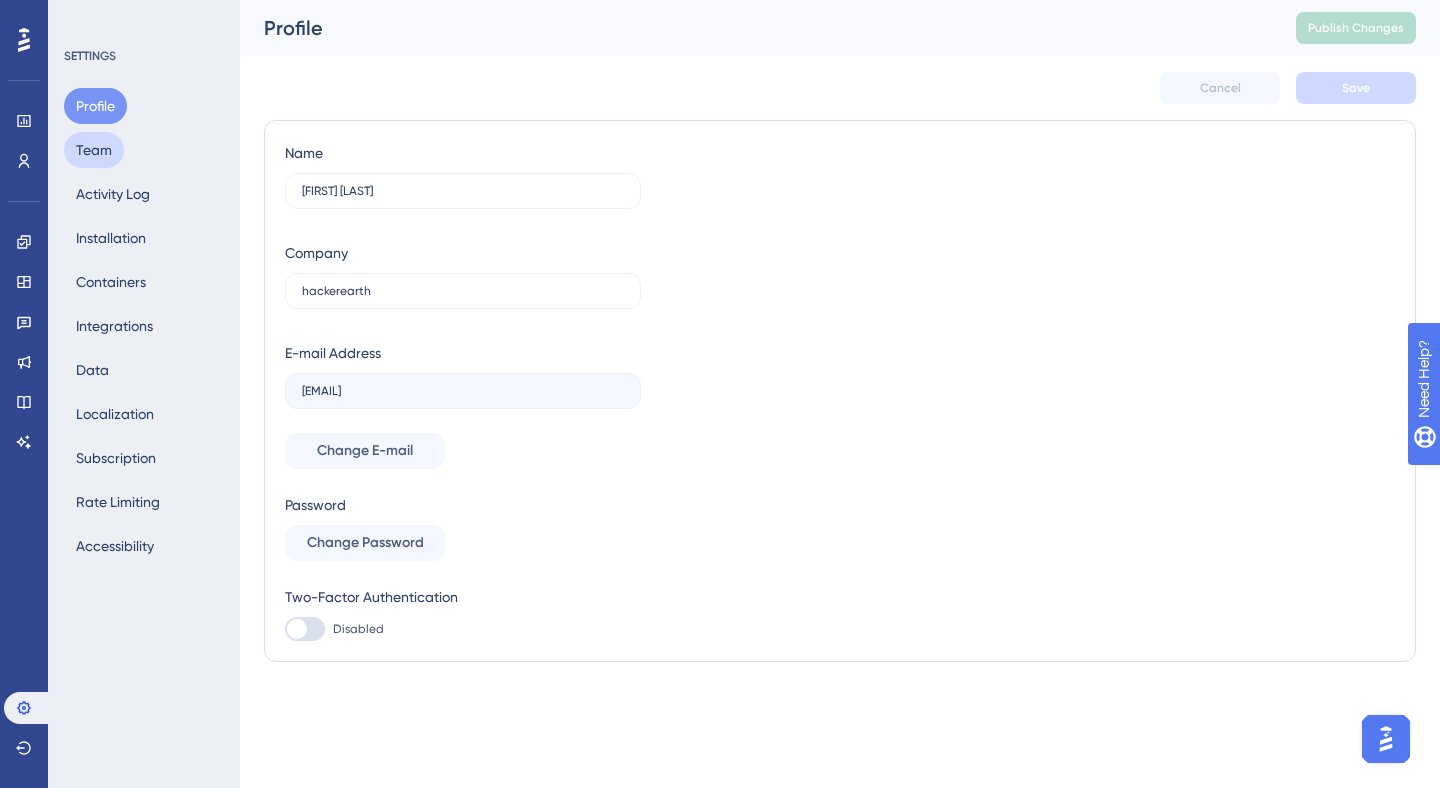 click on "Team" at bounding box center [94, 150] 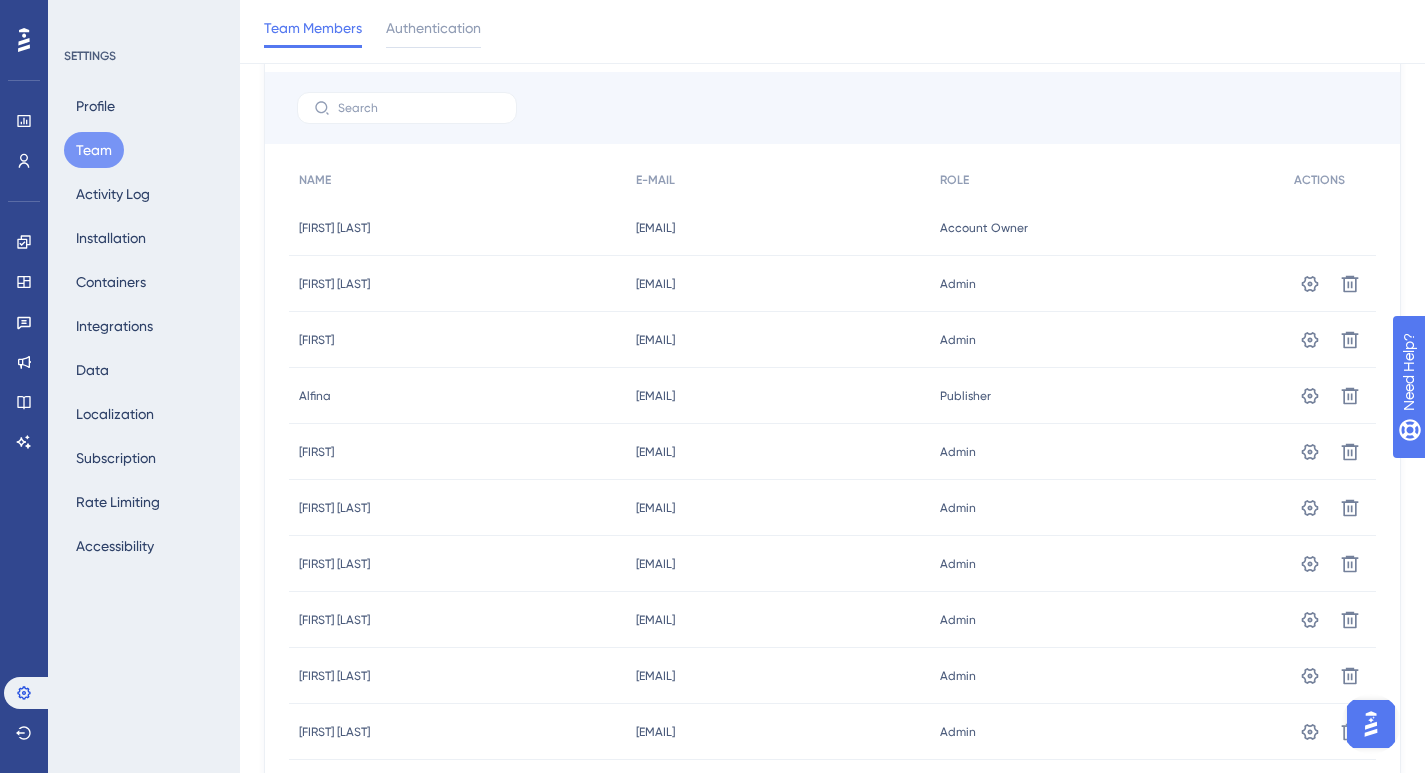 scroll, scrollTop: 0, scrollLeft: 0, axis: both 